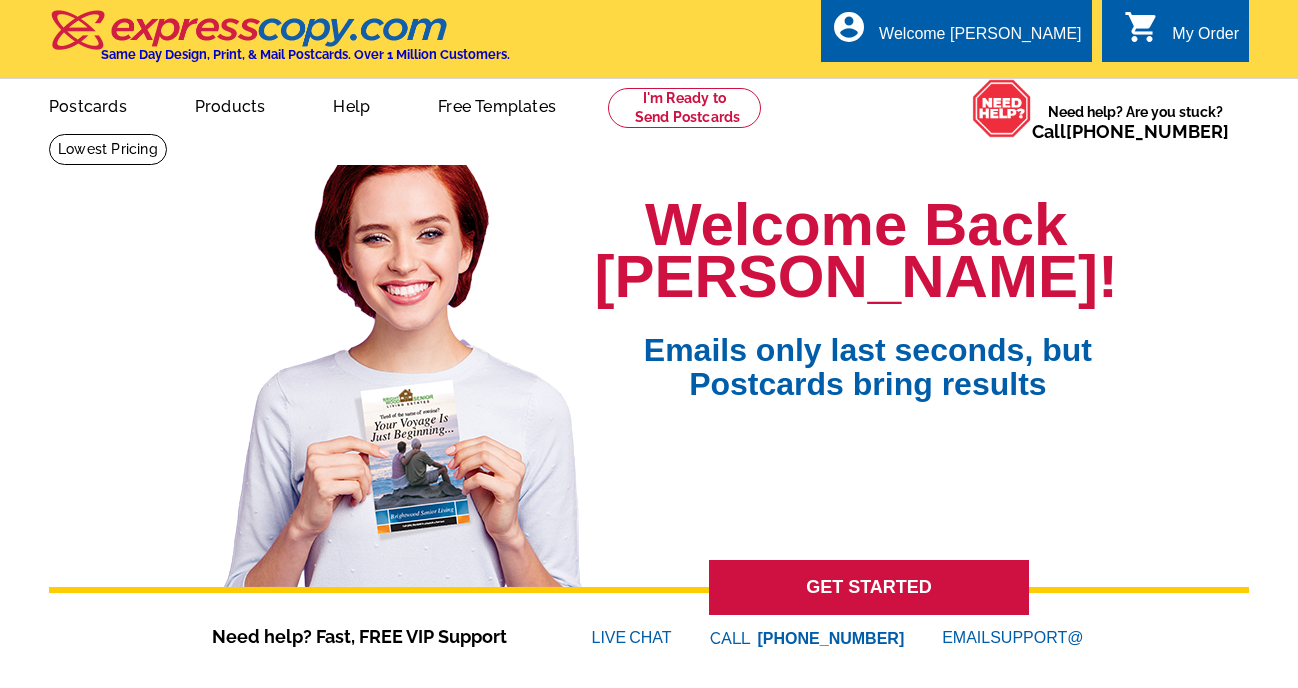 scroll, scrollTop: 0, scrollLeft: 0, axis: both 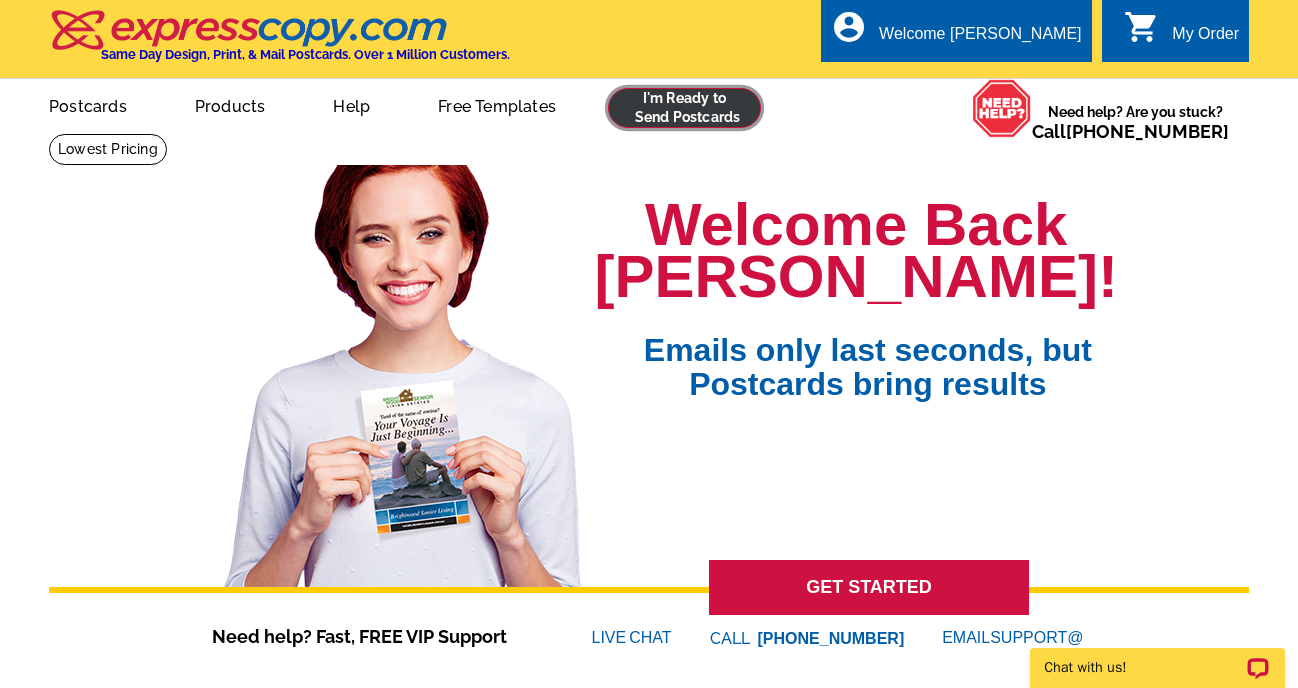 click at bounding box center [684, 108] 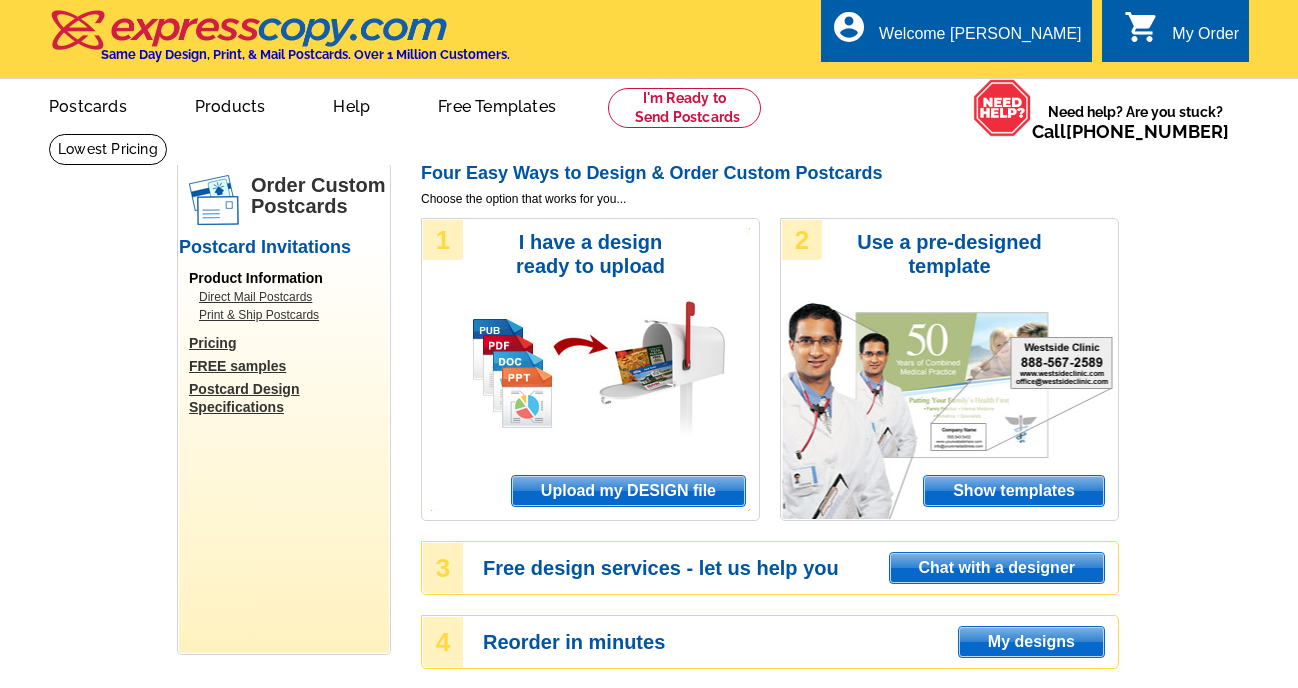 scroll, scrollTop: 0, scrollLeft: 0, axis: both 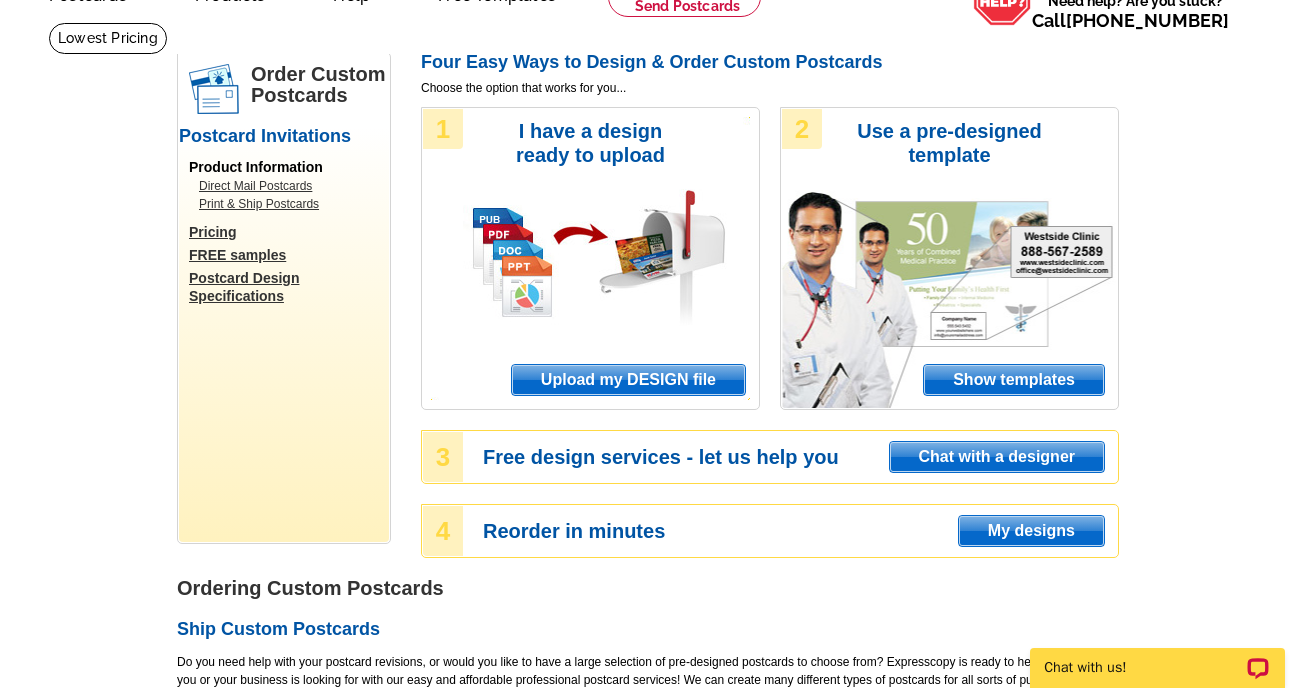 click on "Upload my DESIGN file" at bounding box center (628, 380) 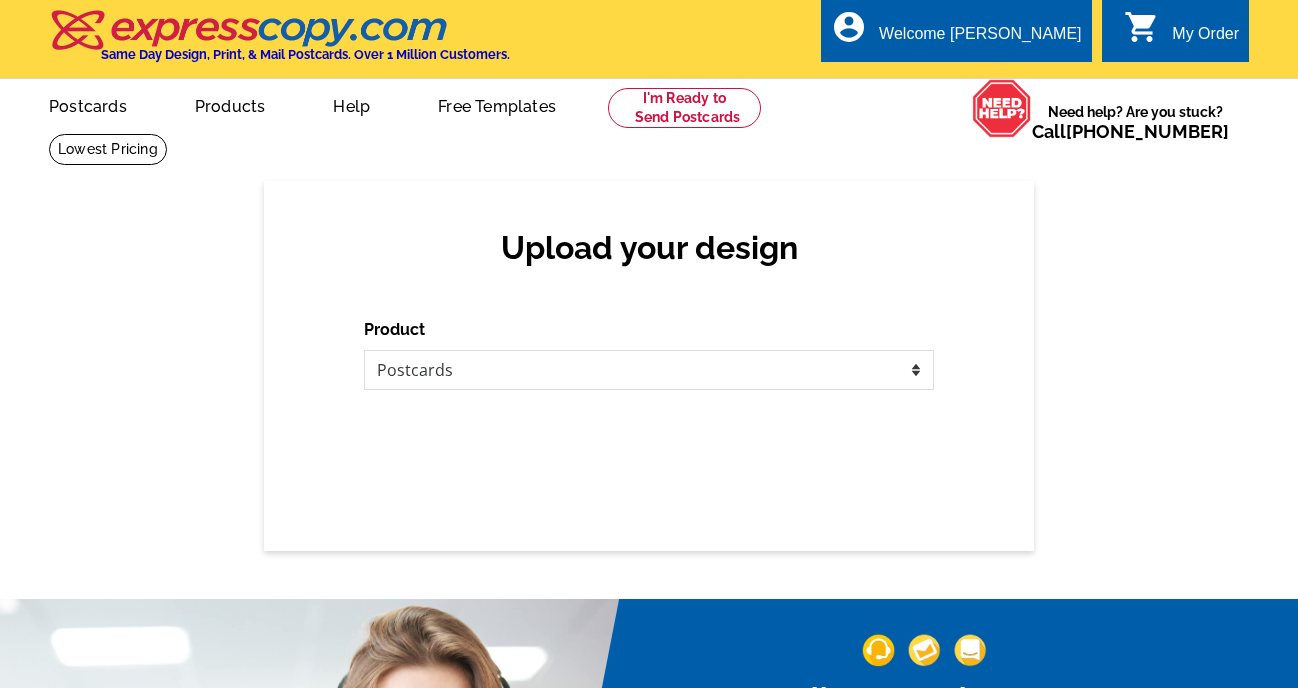 scroll, scrollTop: 0, scrollLeft: 0, axis: both 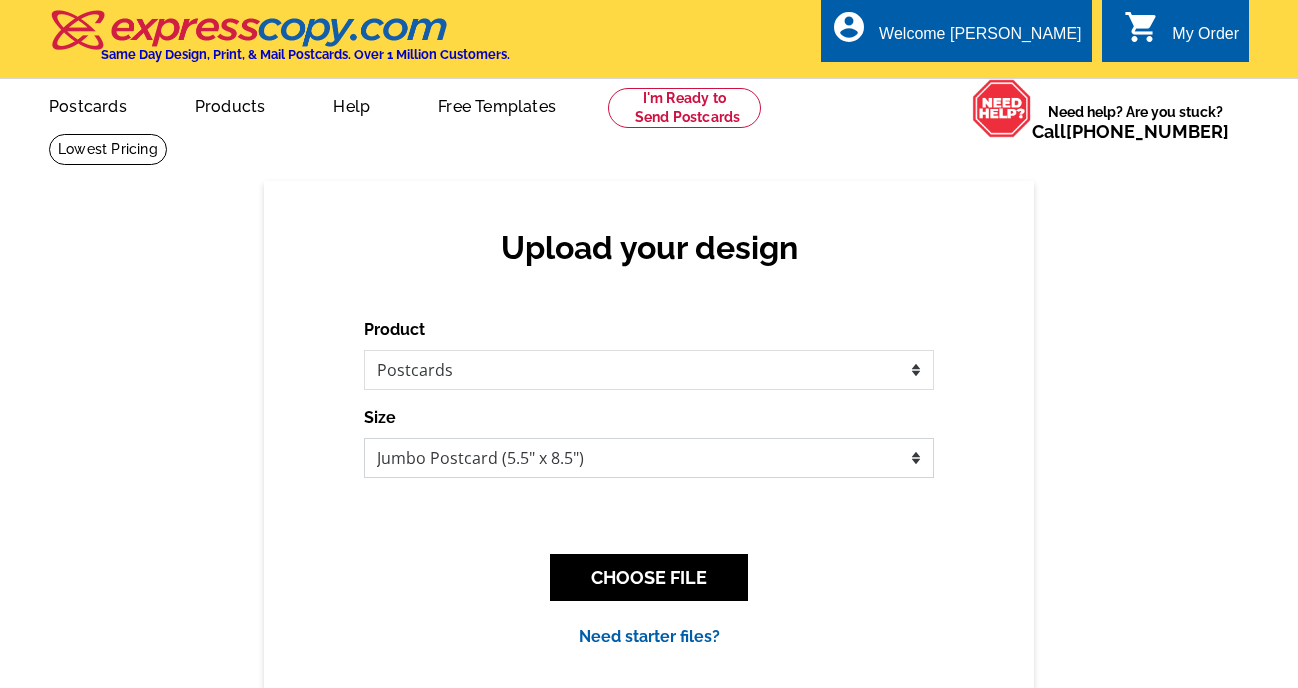 click on "Jumbo Postcard (5.5" x 8.5") Regular Postcard (4.25" x 5.6") Panoramic Postcard (5.75" x 11.25") Giant Postcard (8.5" x 11") EDDM Postcard (6.125" x 8.25")" at bounding box center (649, 458) 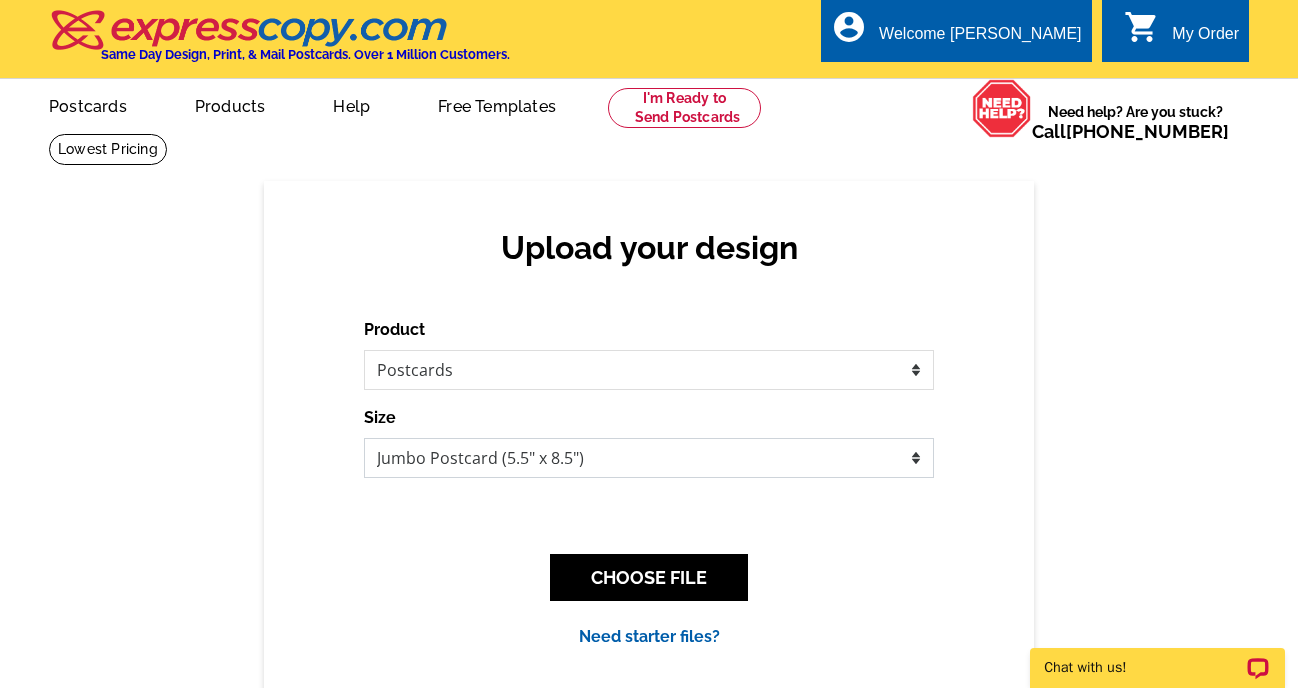 scroll, scrollTop: 0, scrollLeft: 0, axis: both 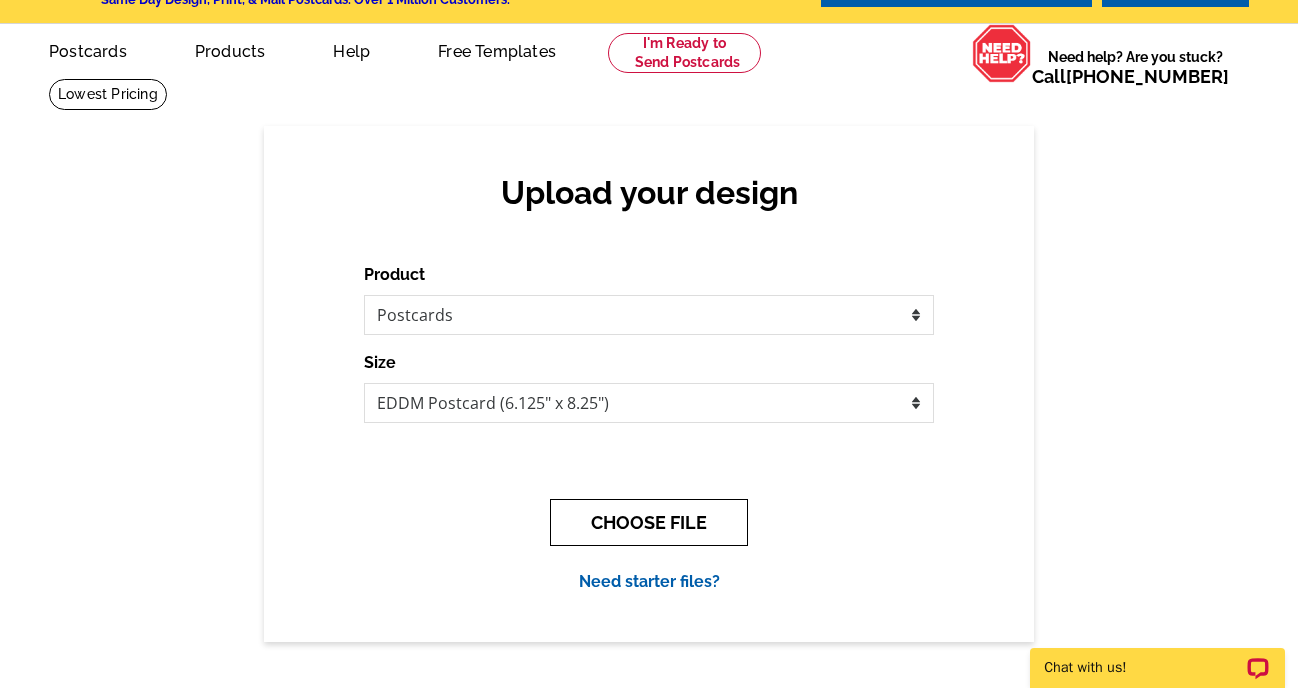 click on "CHOOSE FILE" at bounding box center (649, 522) 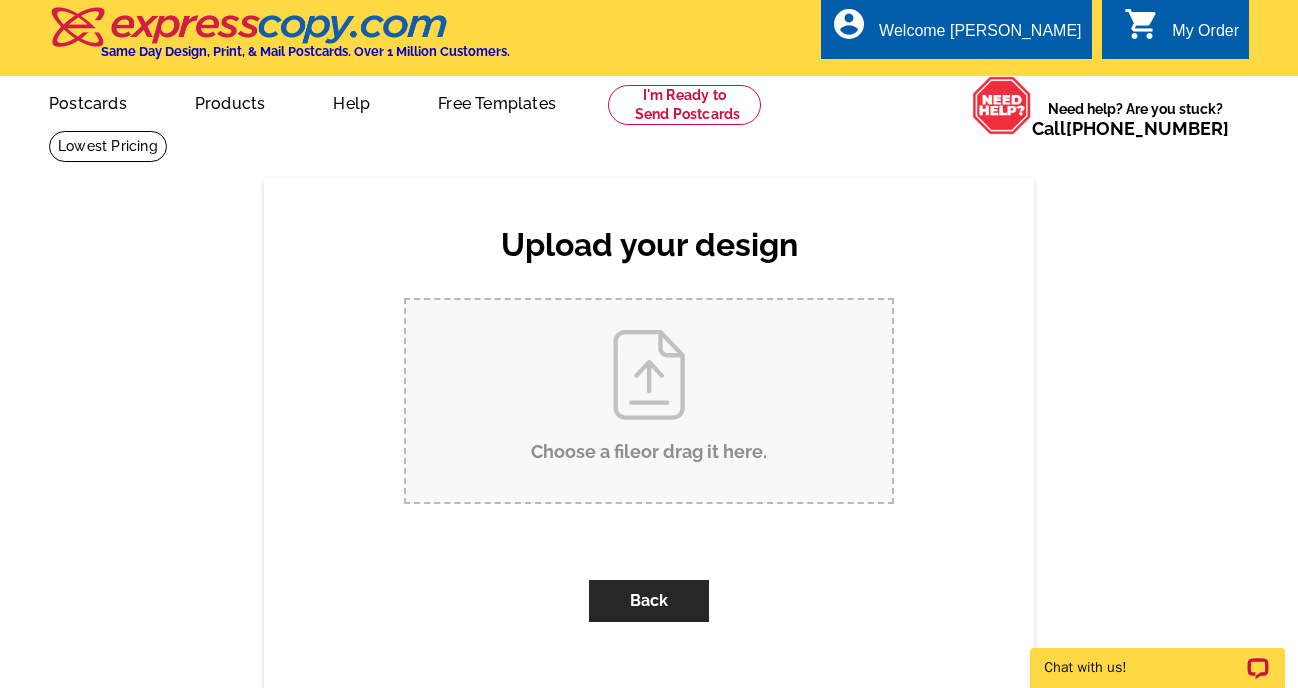 scroll, scrollTop: 0, scrollLeft: 0, axis: both 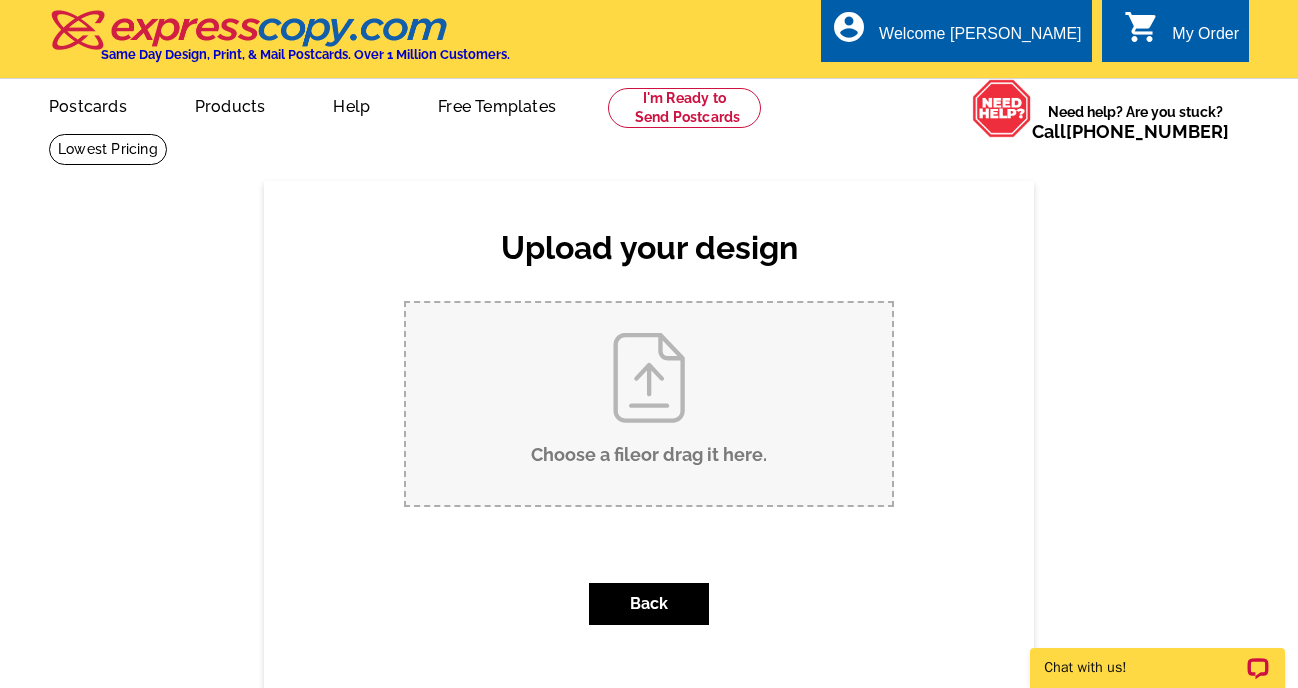 click on "Choose a file  or drag it here ." at bounding box center (649, 404) 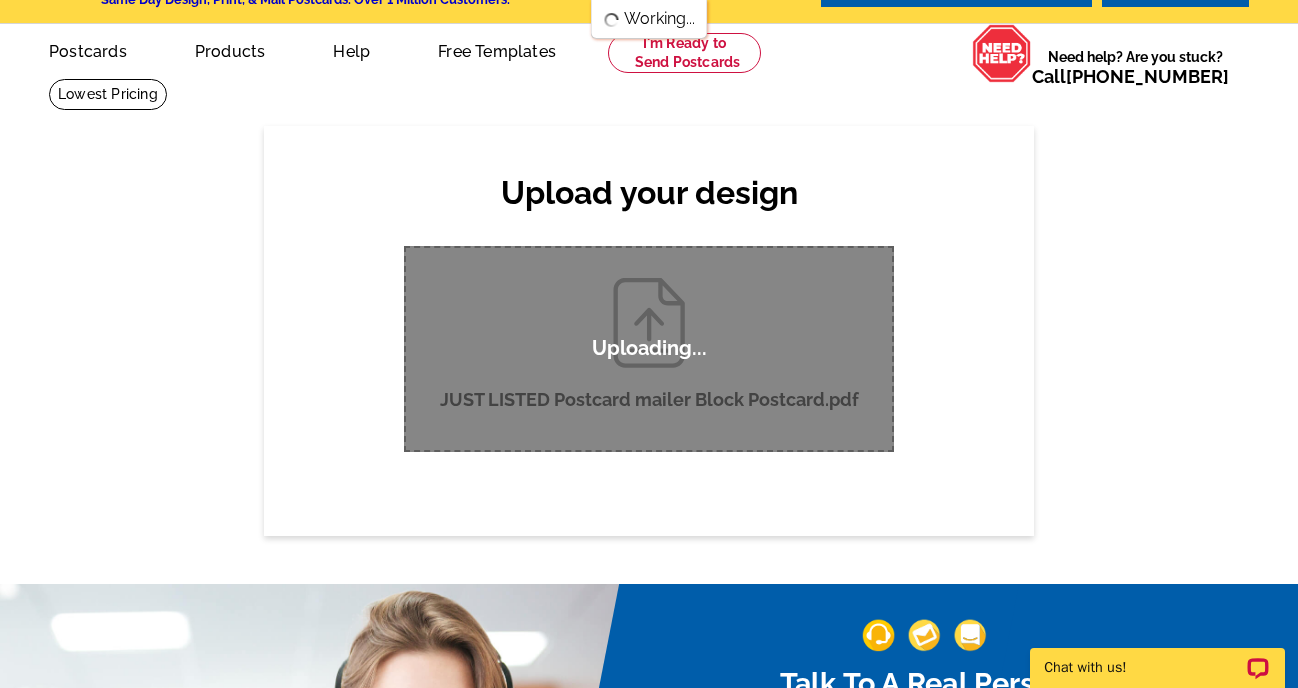 scroll, scrollTop: 75, scrollLeft: 0, axis: vertical 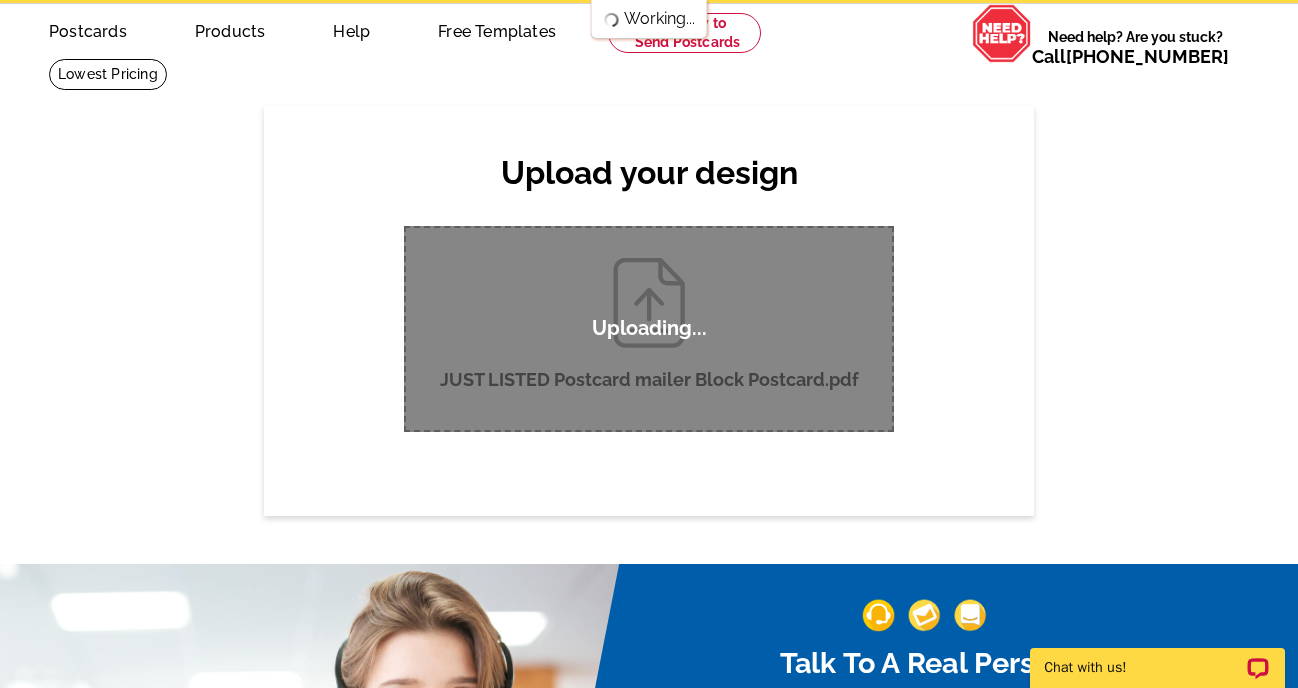 type 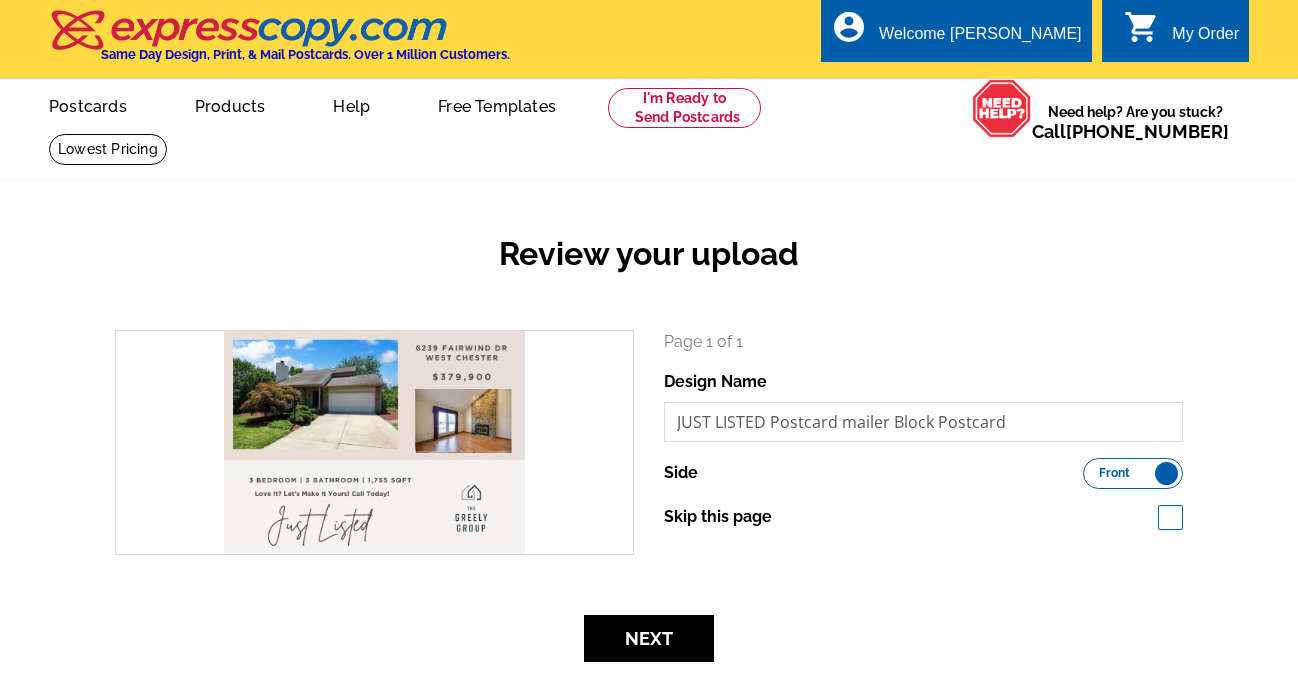 scroll, scrollTop: 0, scrollLeft: 0, axis: both 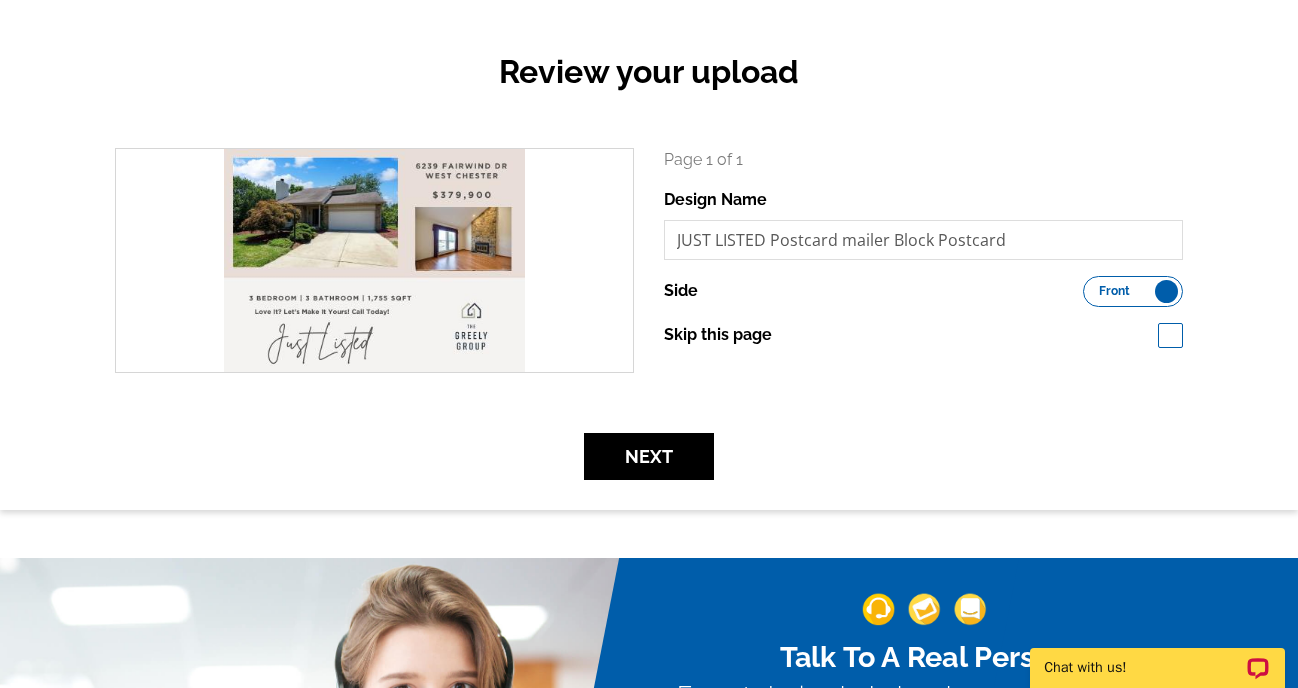 click on "Front" at bounding box center [1114, 291] 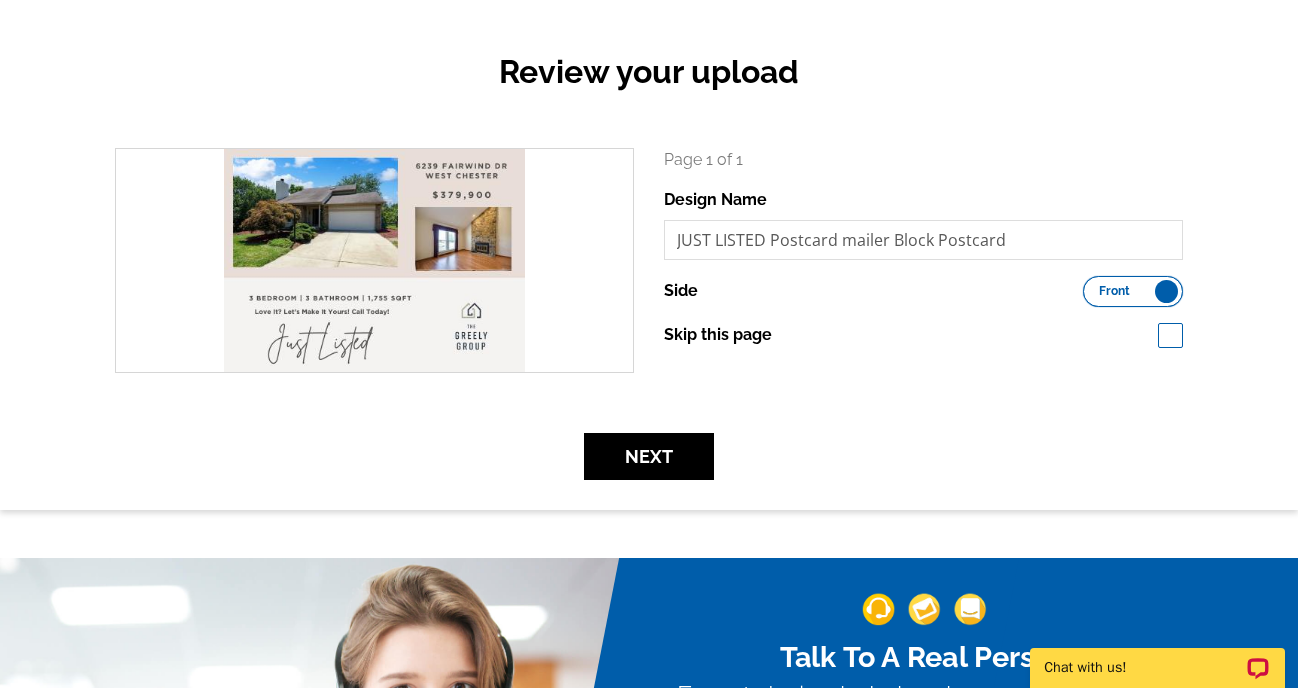 click on "Front
Back" at bounding box center (1093, 286) 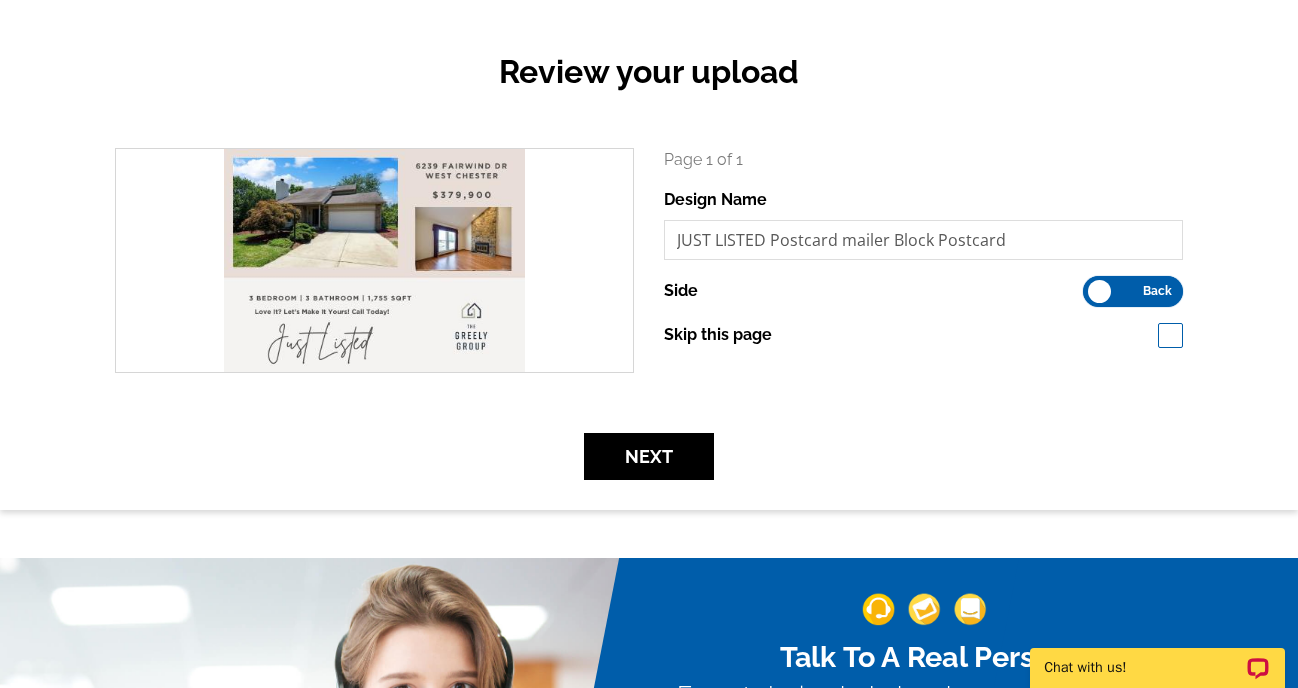 scroll, scrollTop: 0, scrollLeft: 0, axis: both 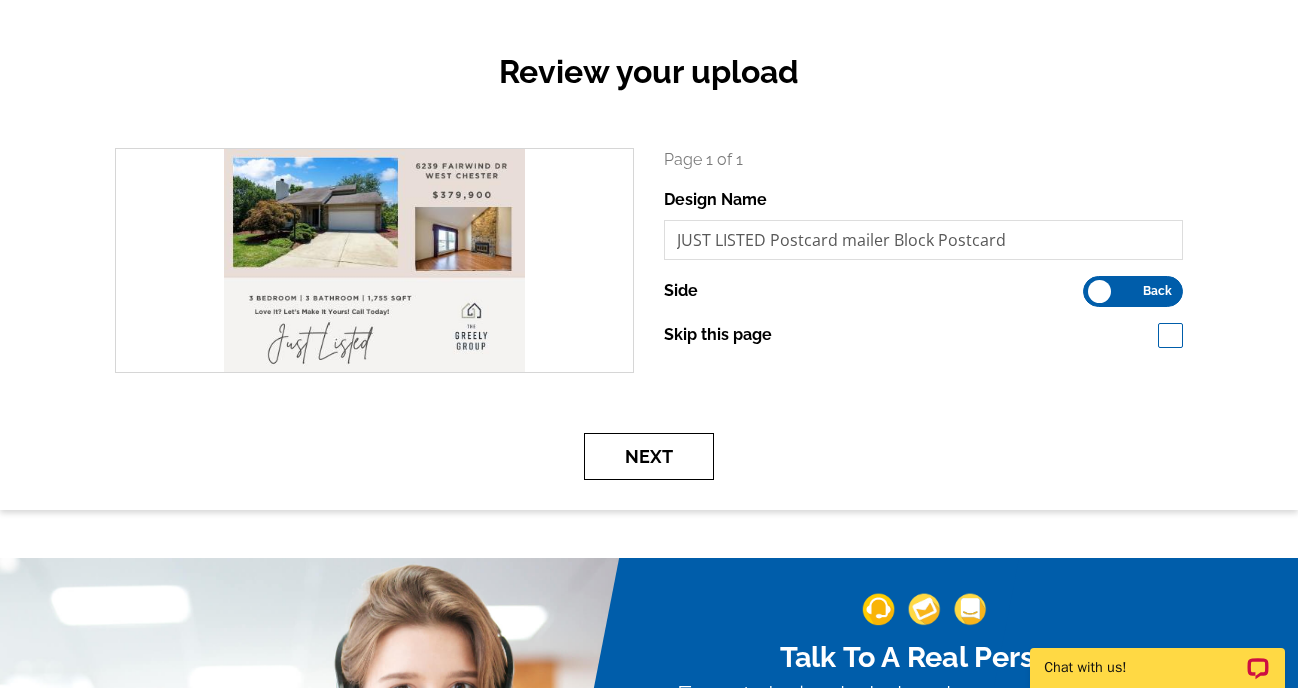 click on "Next" at bounding box center [649, 456] 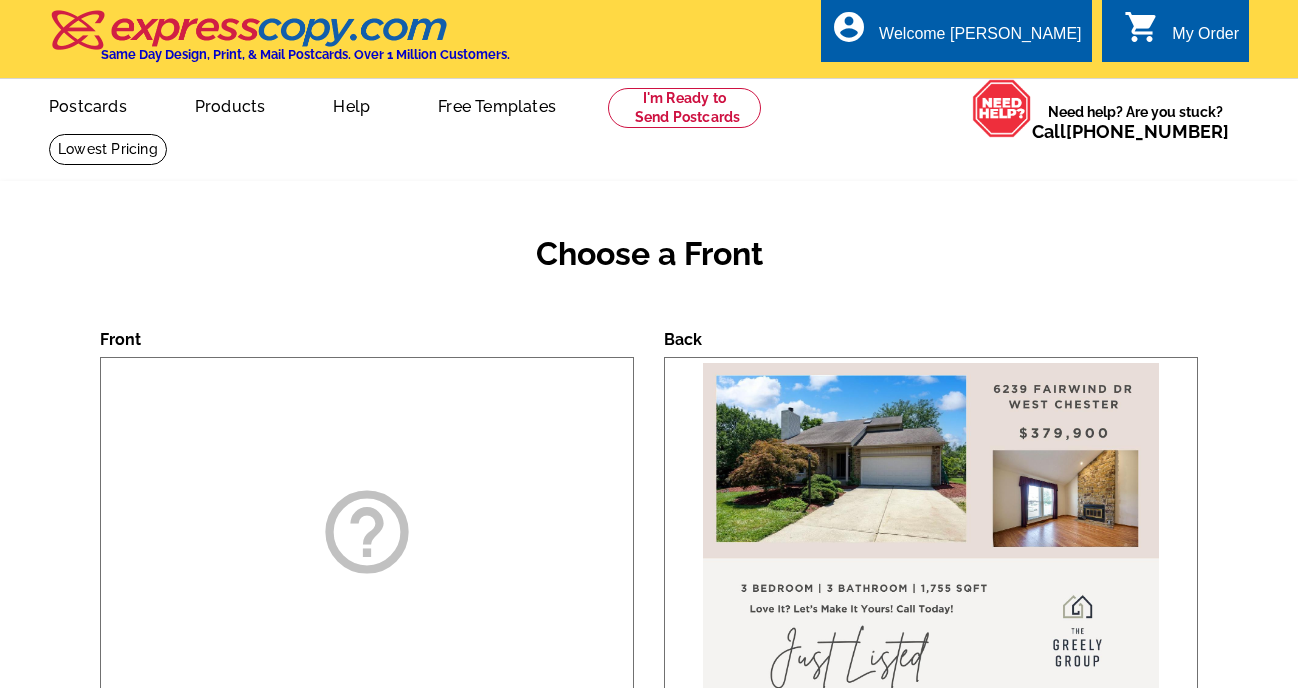 scroll, scrollTop: 0, scrollLeft: 0, axis: both 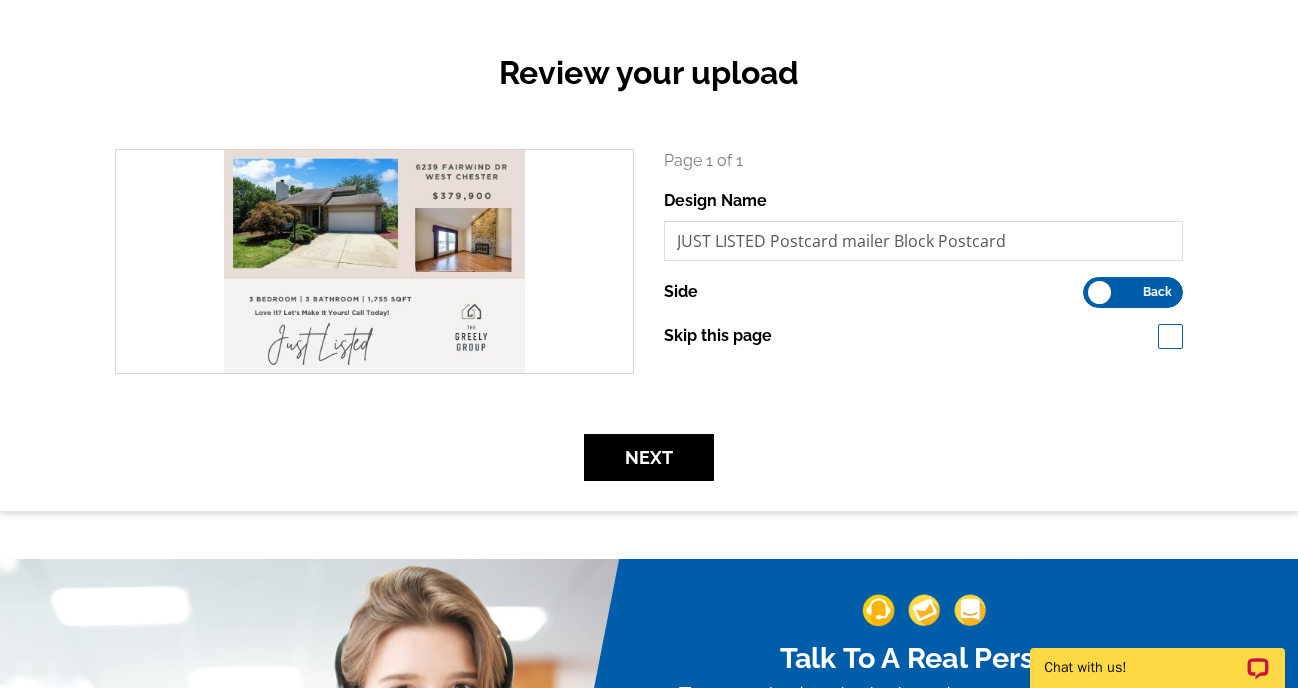 click on "Front
Back" at bounding box center [1133, 292] 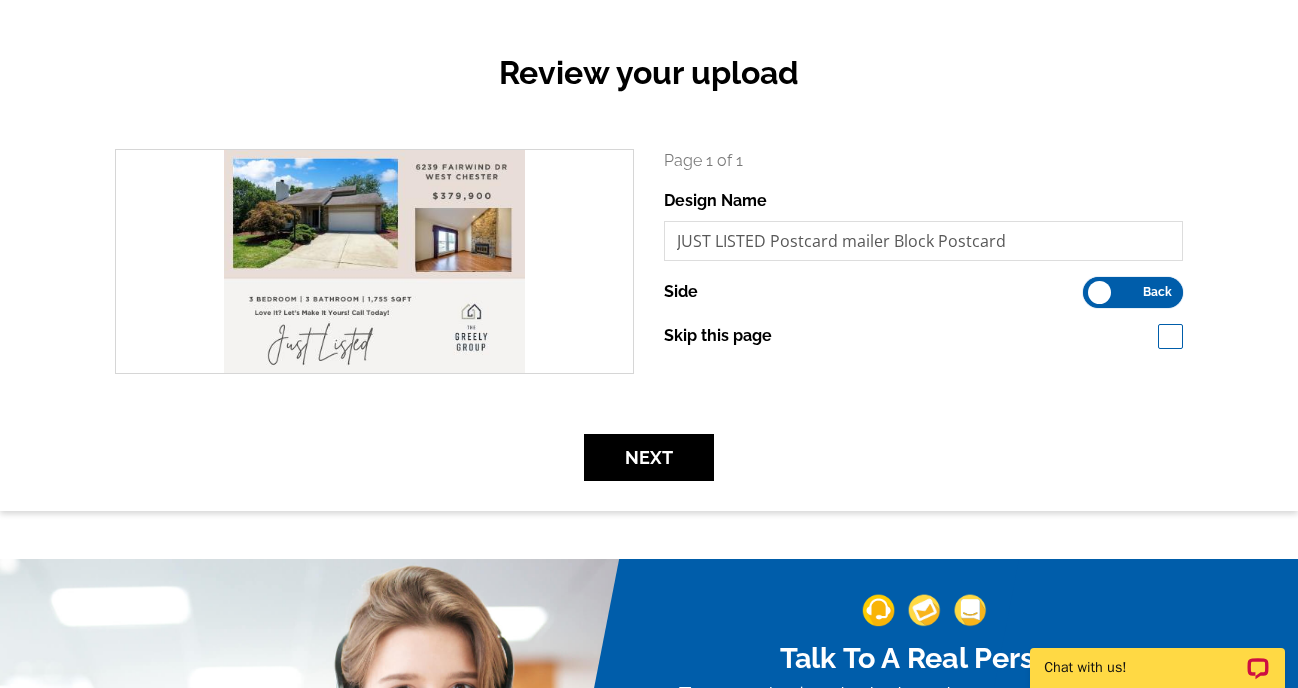 click on "Front
Back" at bounding box center [1093, 287] 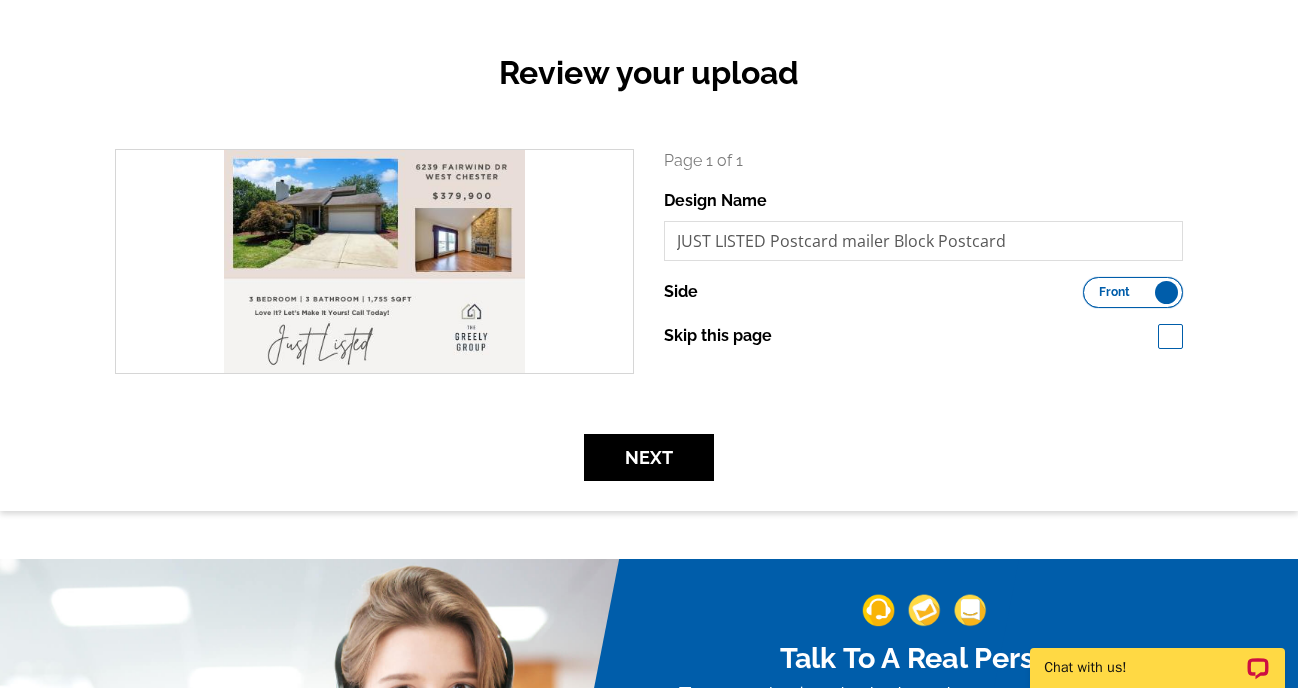 scroll, scrollTop: 0, scrollLeft: 0, axis: both 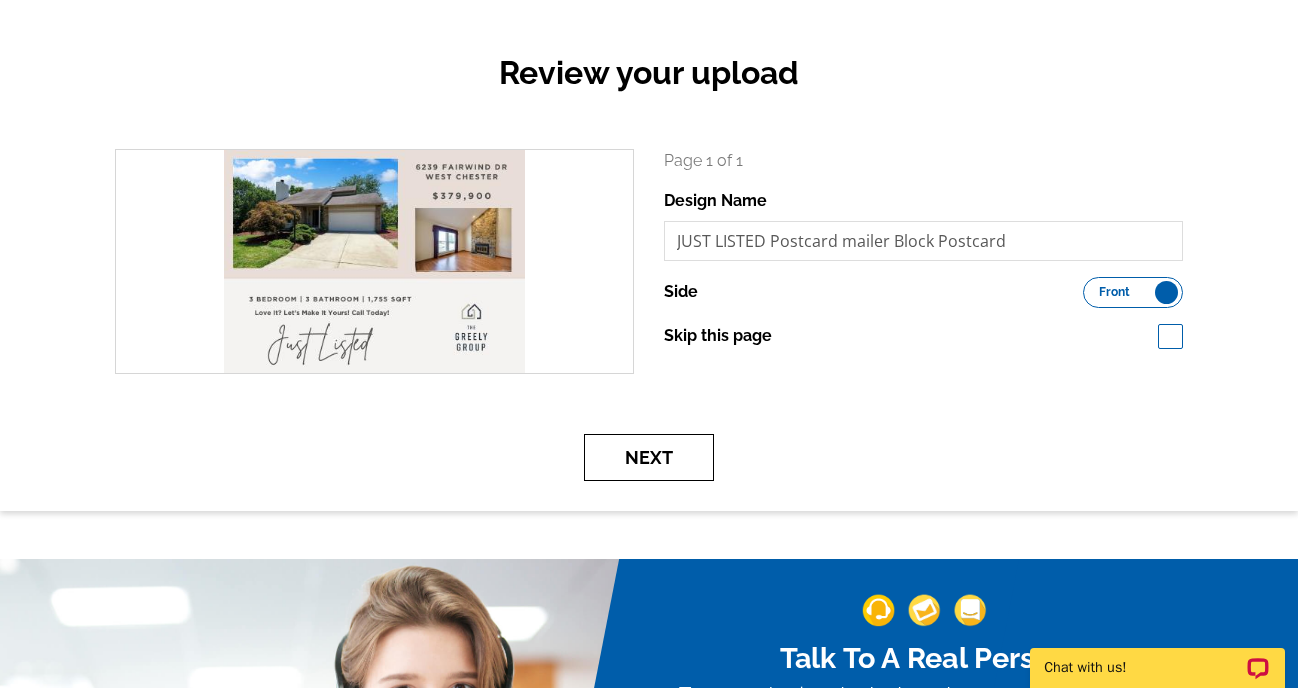 click on "Next" at bounding box center [649, 457] 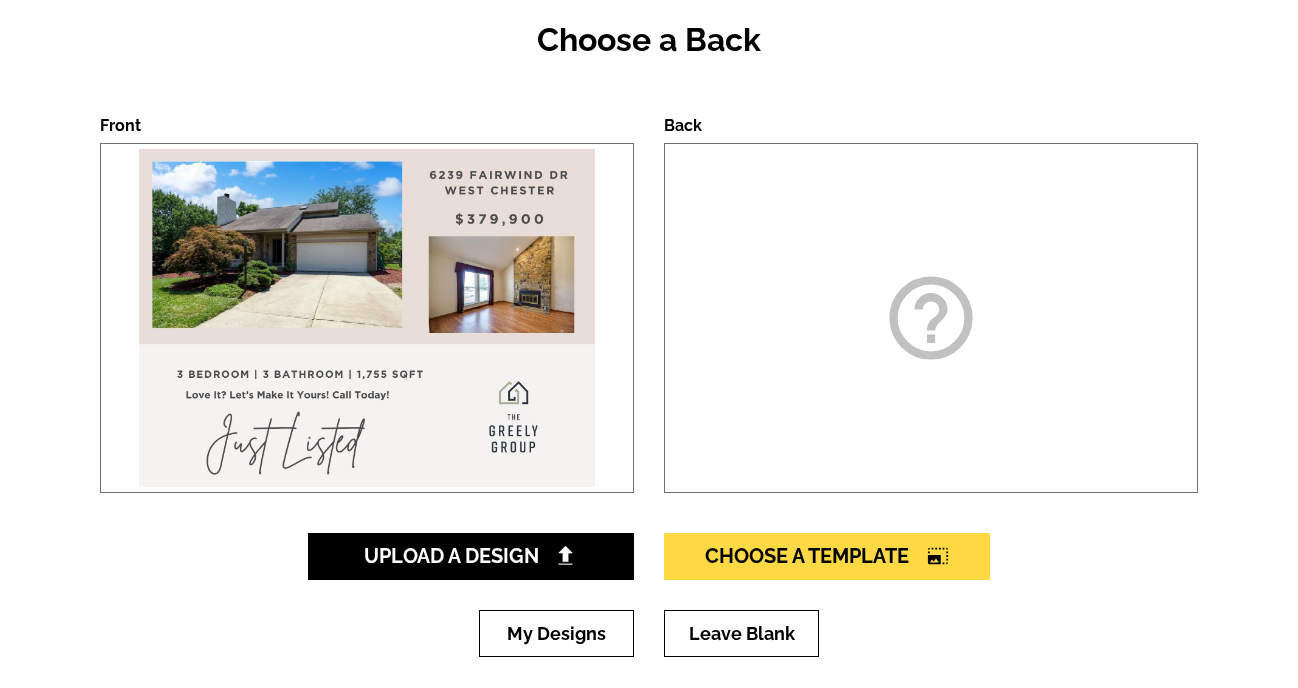 scroll, scrollTop: 231, scrollLeft: 0, axis: vertical 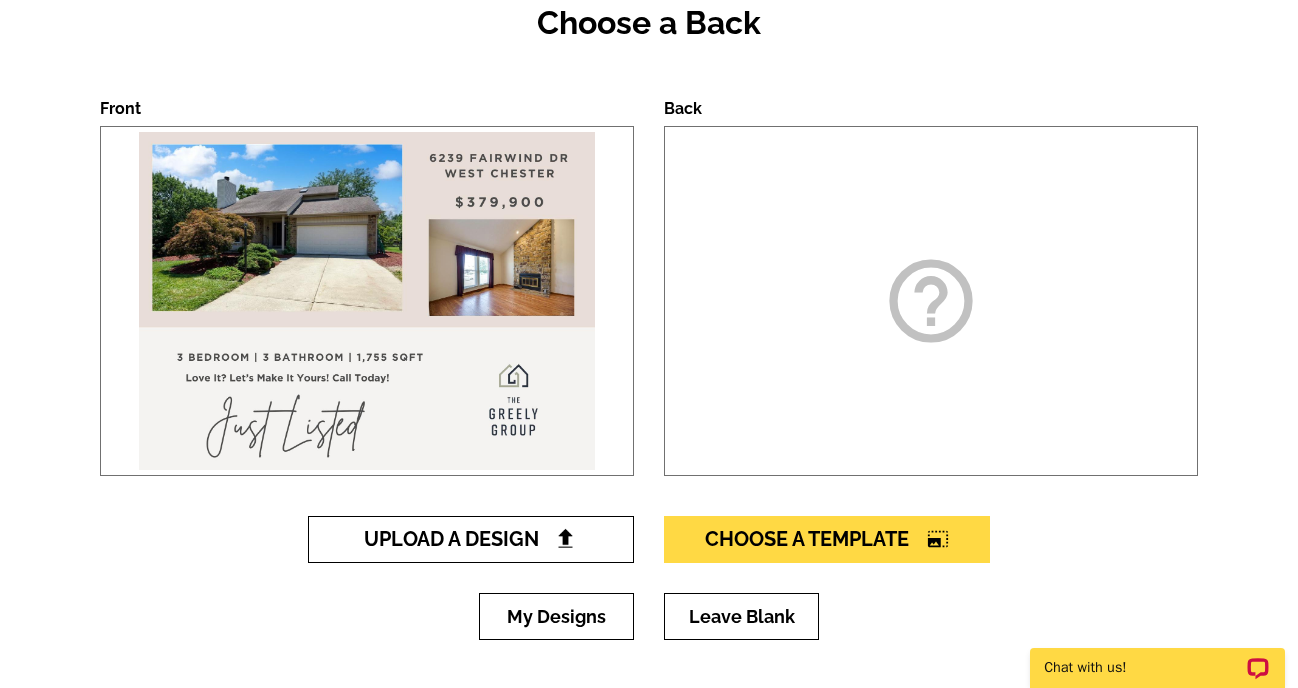 click on "Upload A Design" at bounding box center [471, 539] 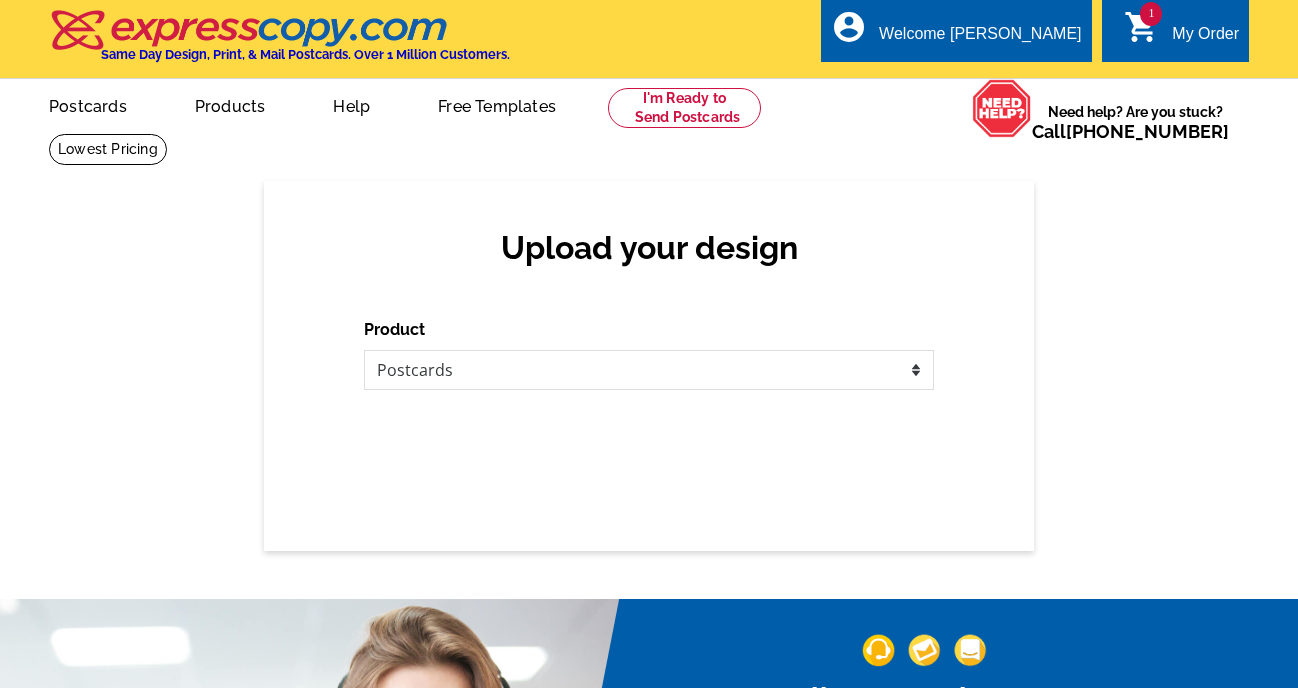 scroll, scrollTop: 0, scrollLeft: 0, axis: both 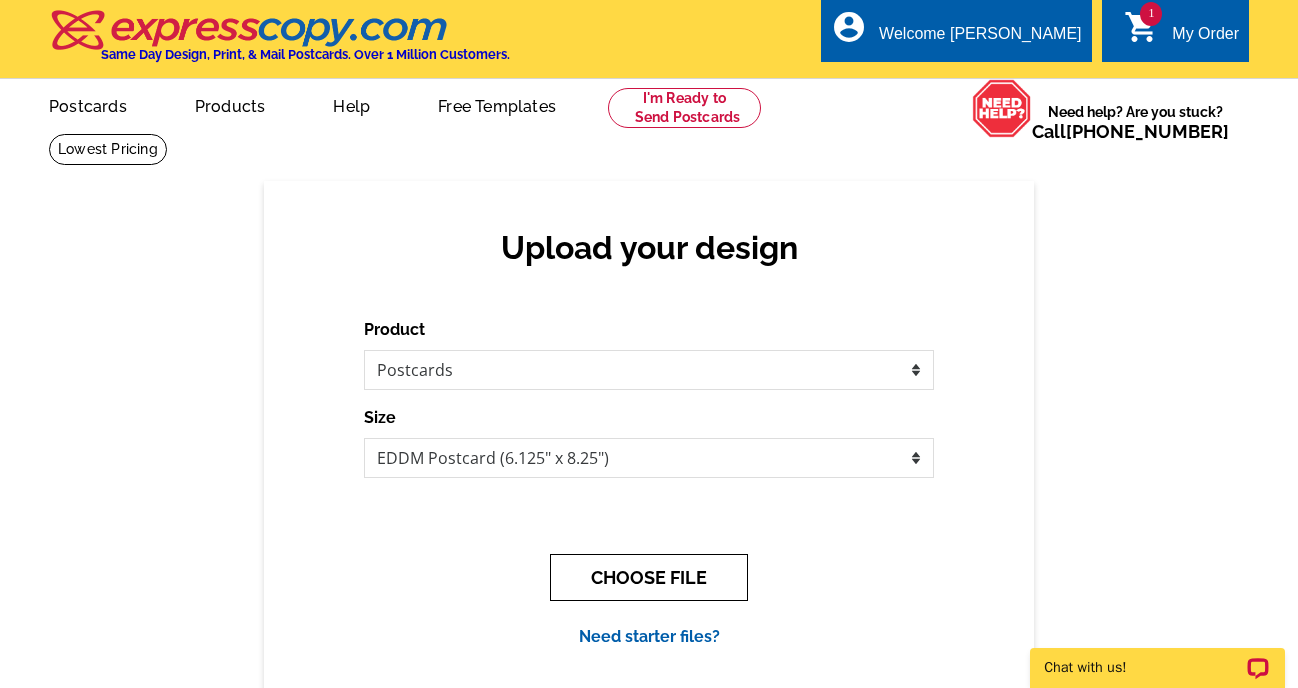 click on "CHOOSE FILE" at bounding box center (649, 577) 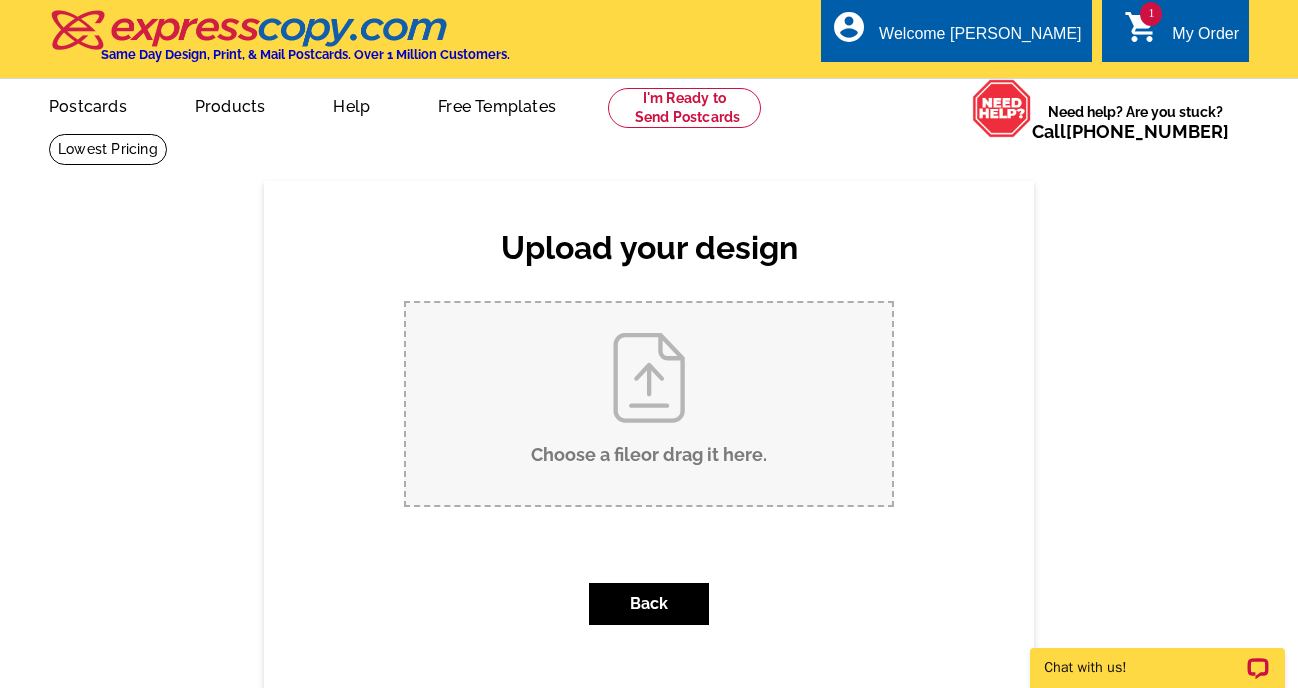 click on "Choose a file  or drag it here ." at bounding box center (649, 404) 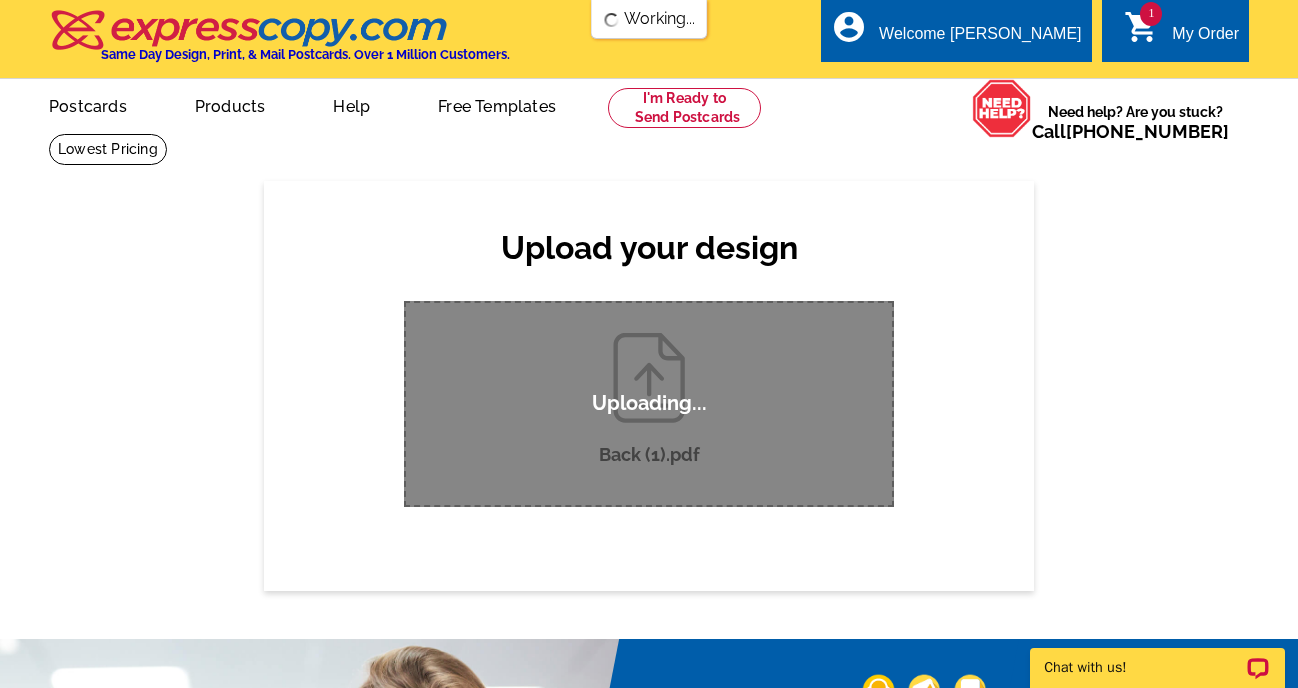 scroll, scrollTop: 0, scrollLeft: 0, axis: both 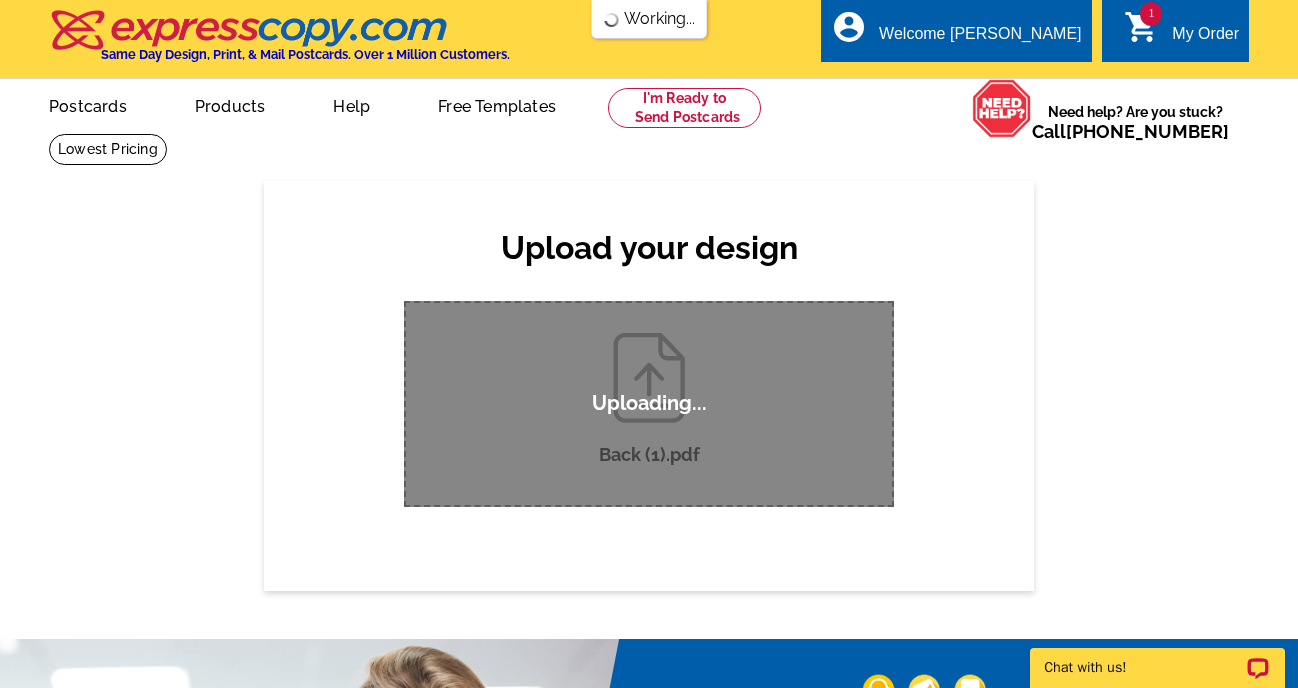 type 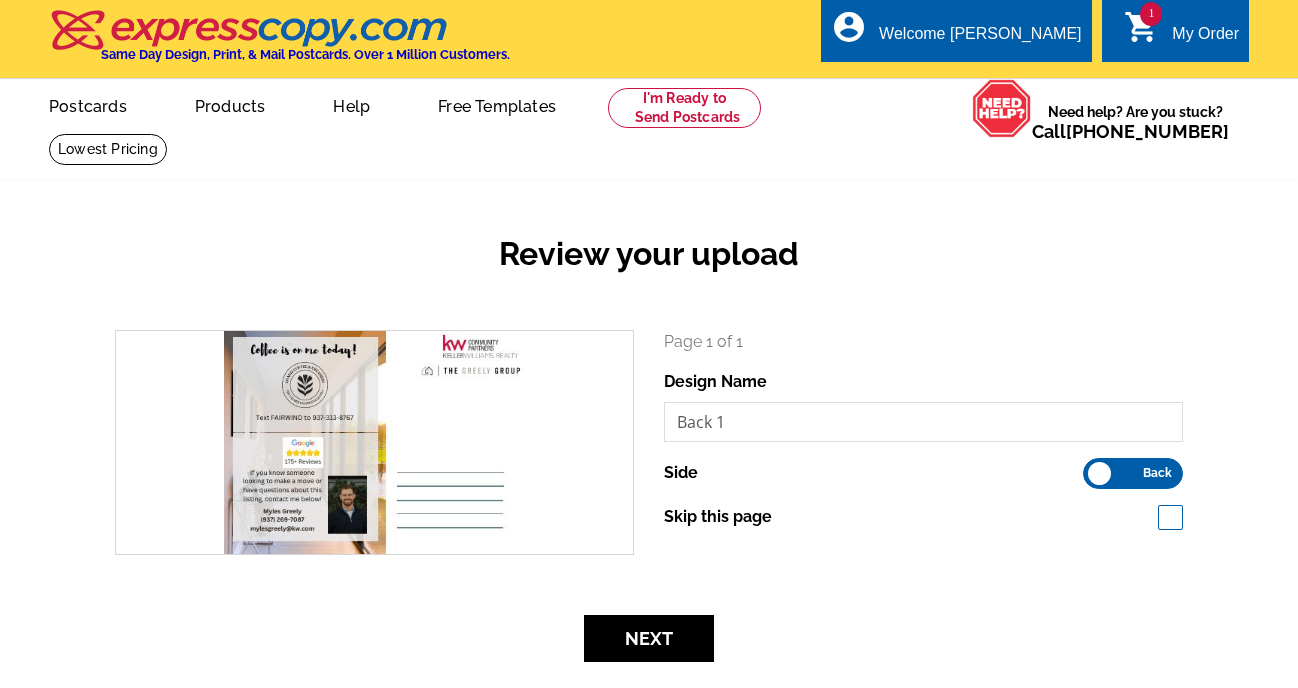 scroll, scrollTop: 0, scrollLeft: 0, axis: both 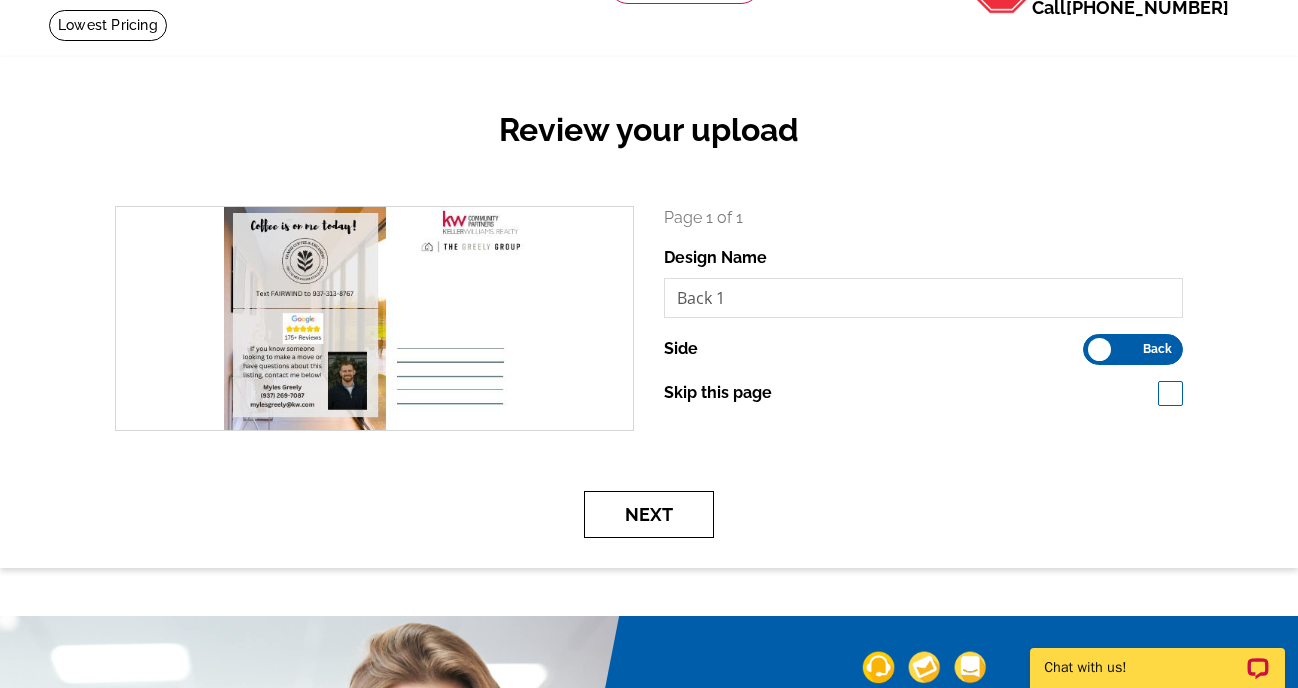 click on "Next" at bounding box center [649, 514] 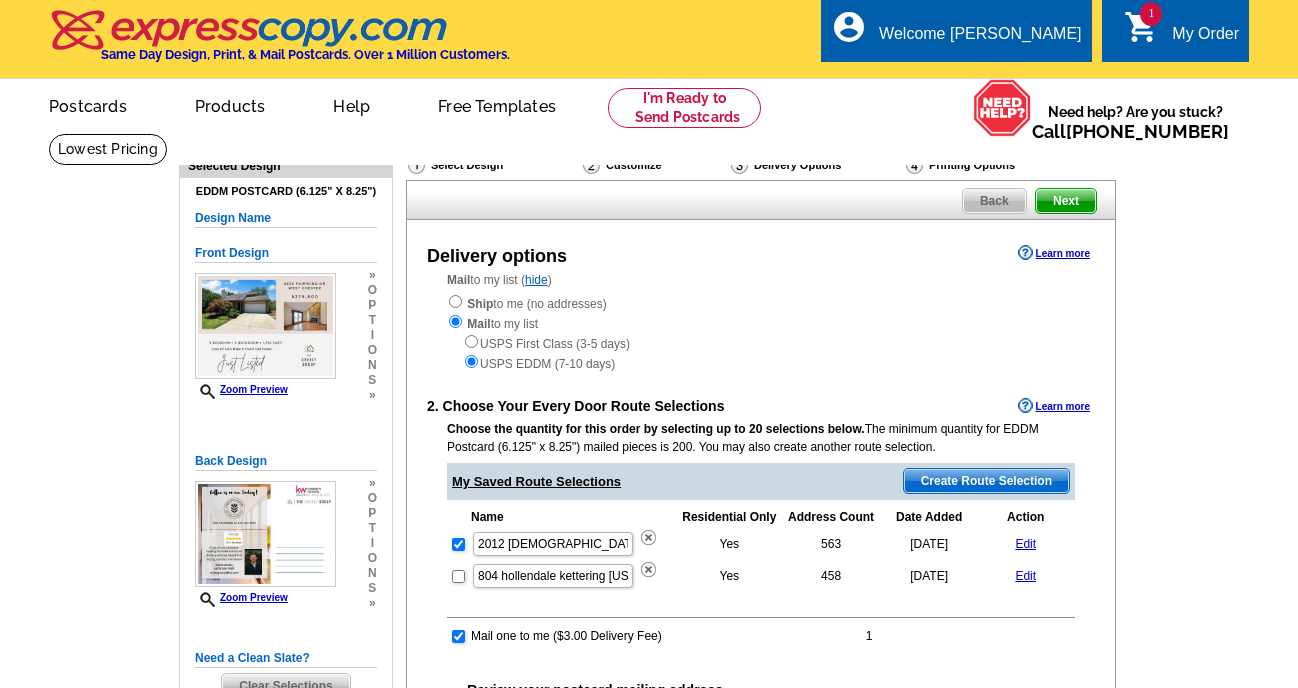 scroll, scrollTop: 0, scrollLeft: 0, axis: both 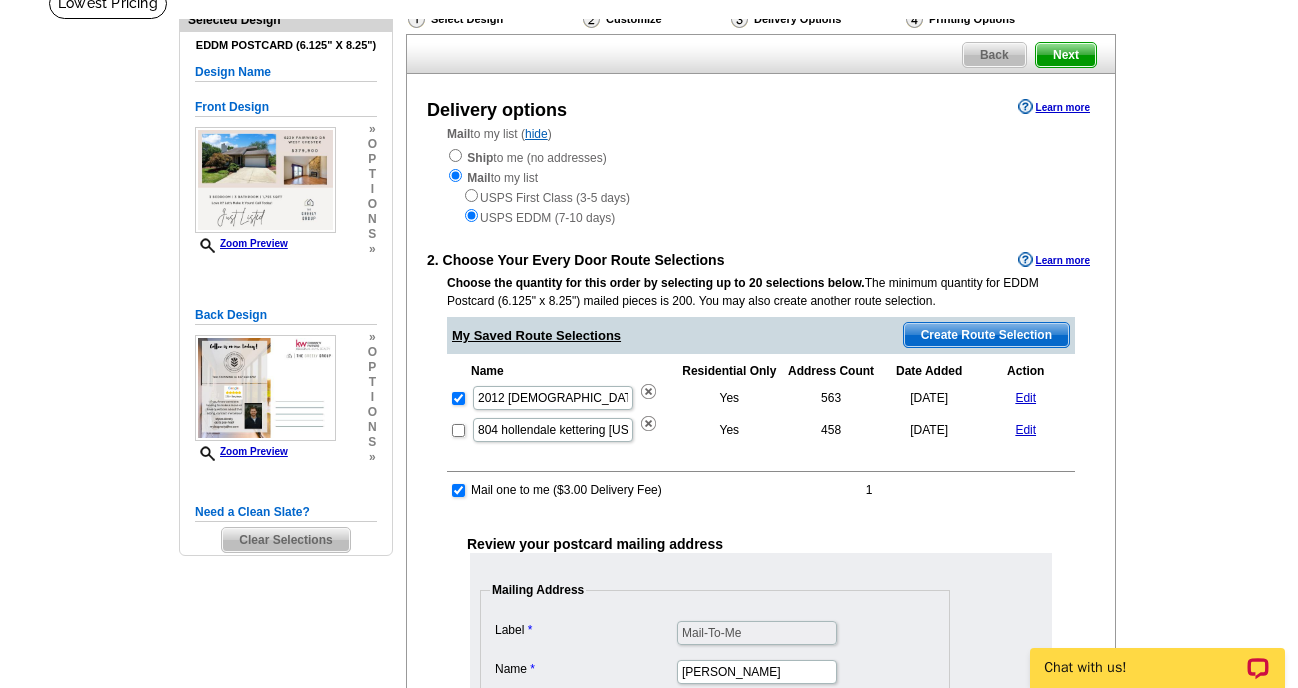click on "Create Route Selection" at bounding box center [986, 335] 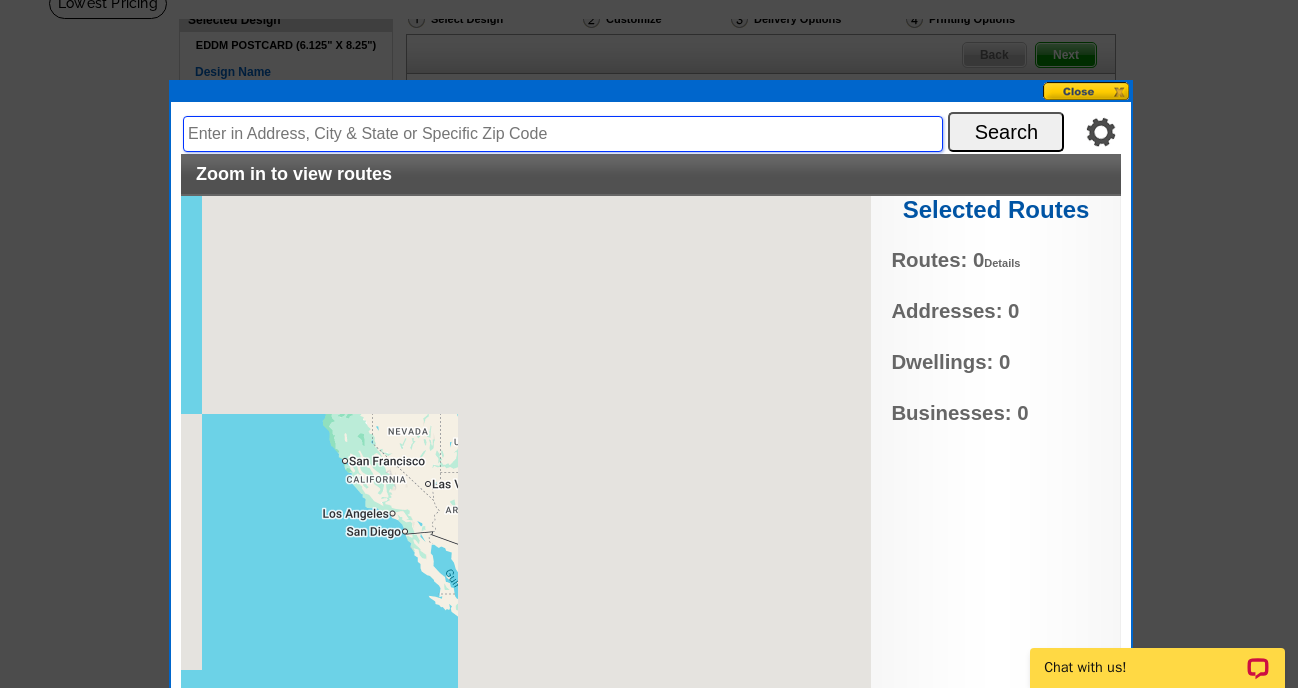 click at bounding box center [563, 134] 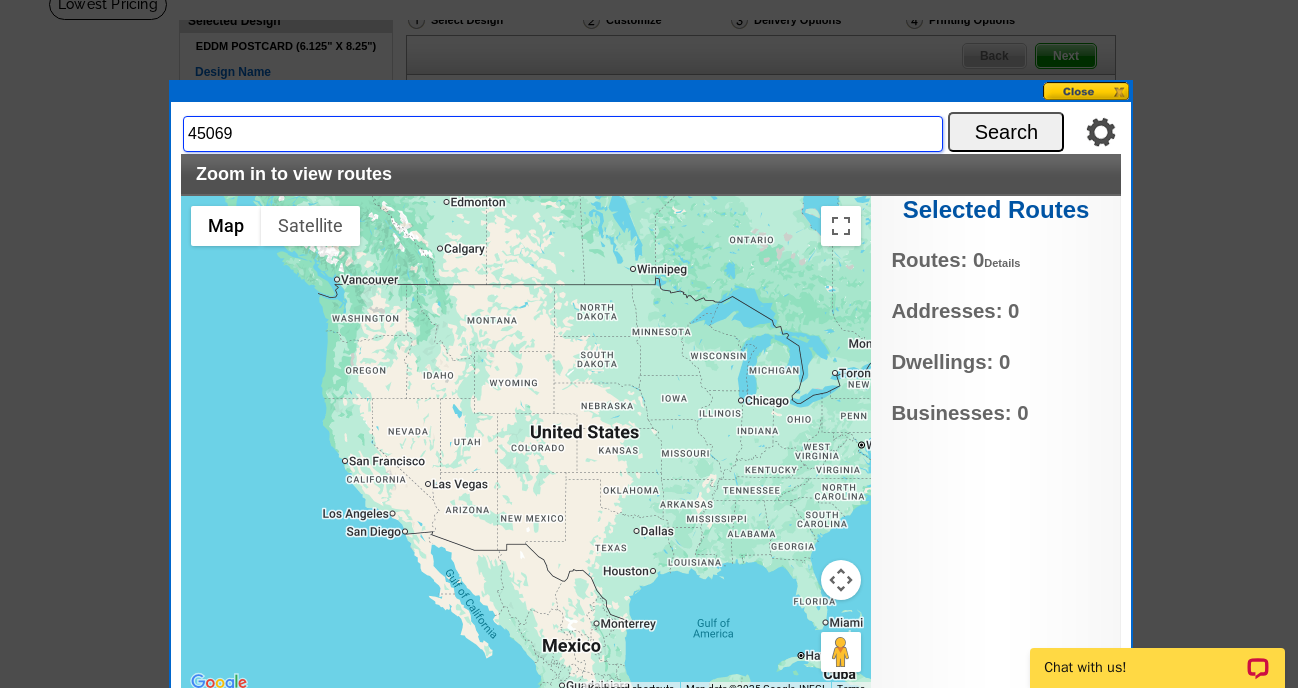 type on "45069" 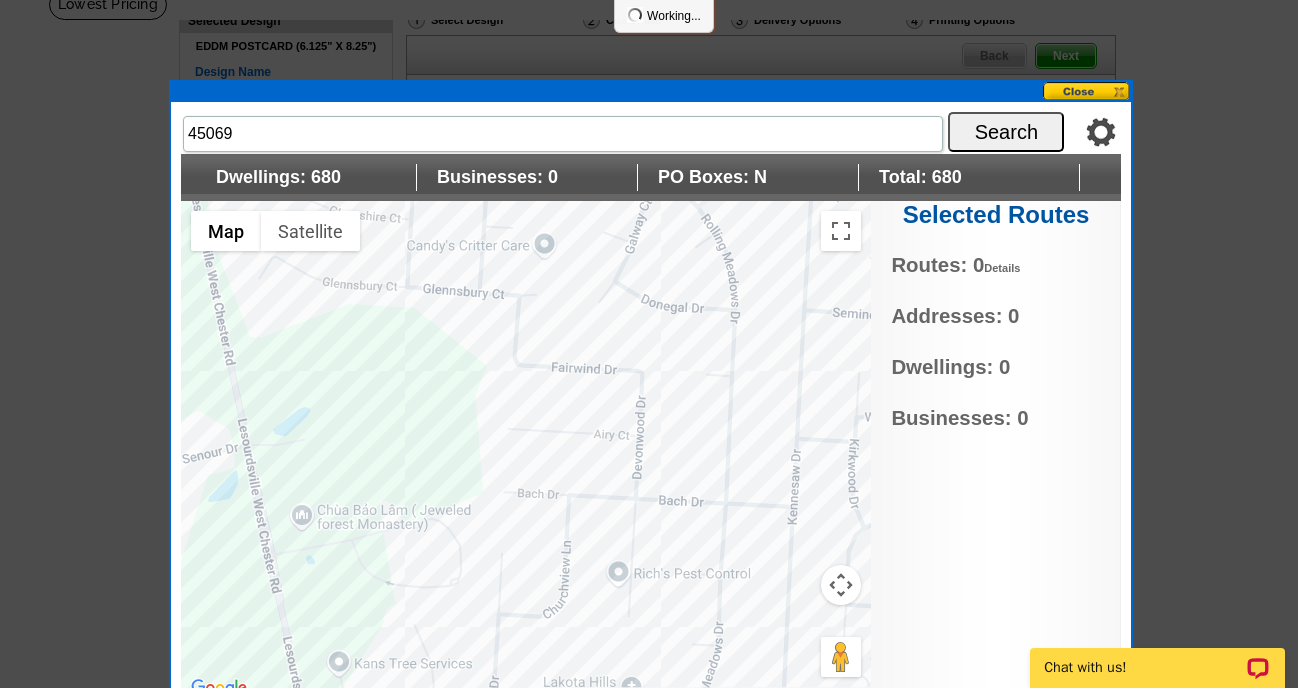 click at bounding box center [526, 451] 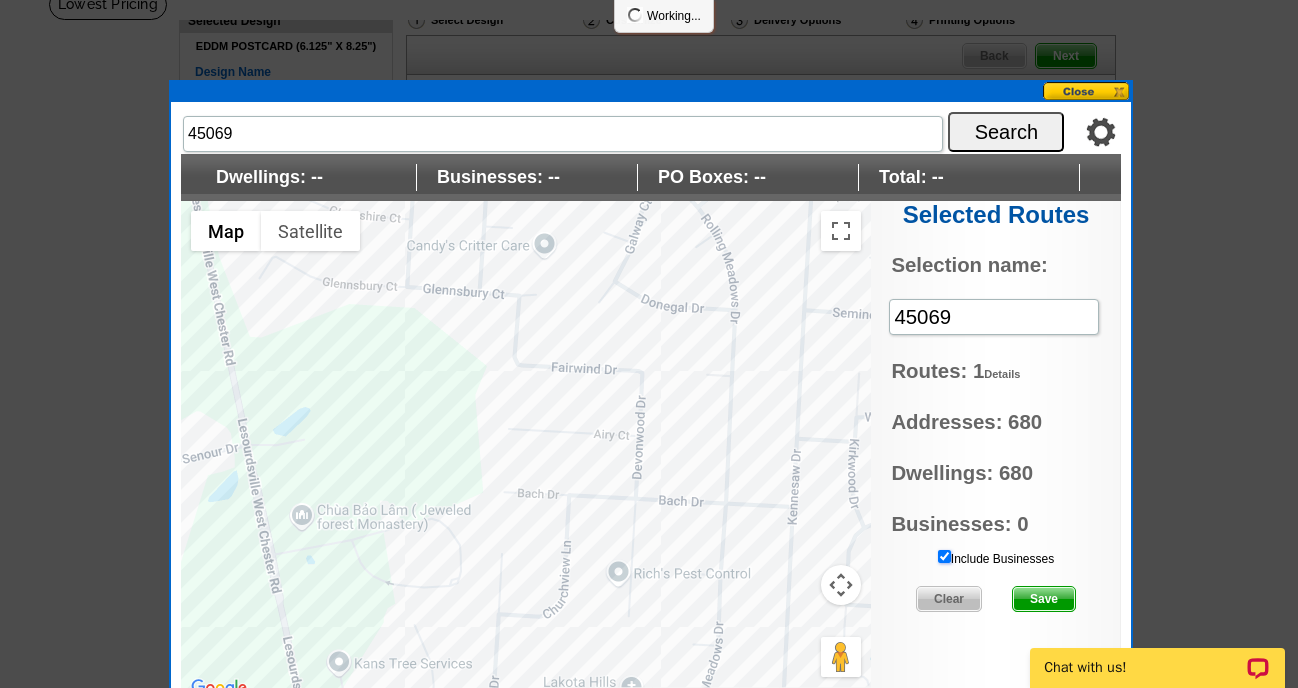 click on "Include Businesses" at bounding box center (944, 556) 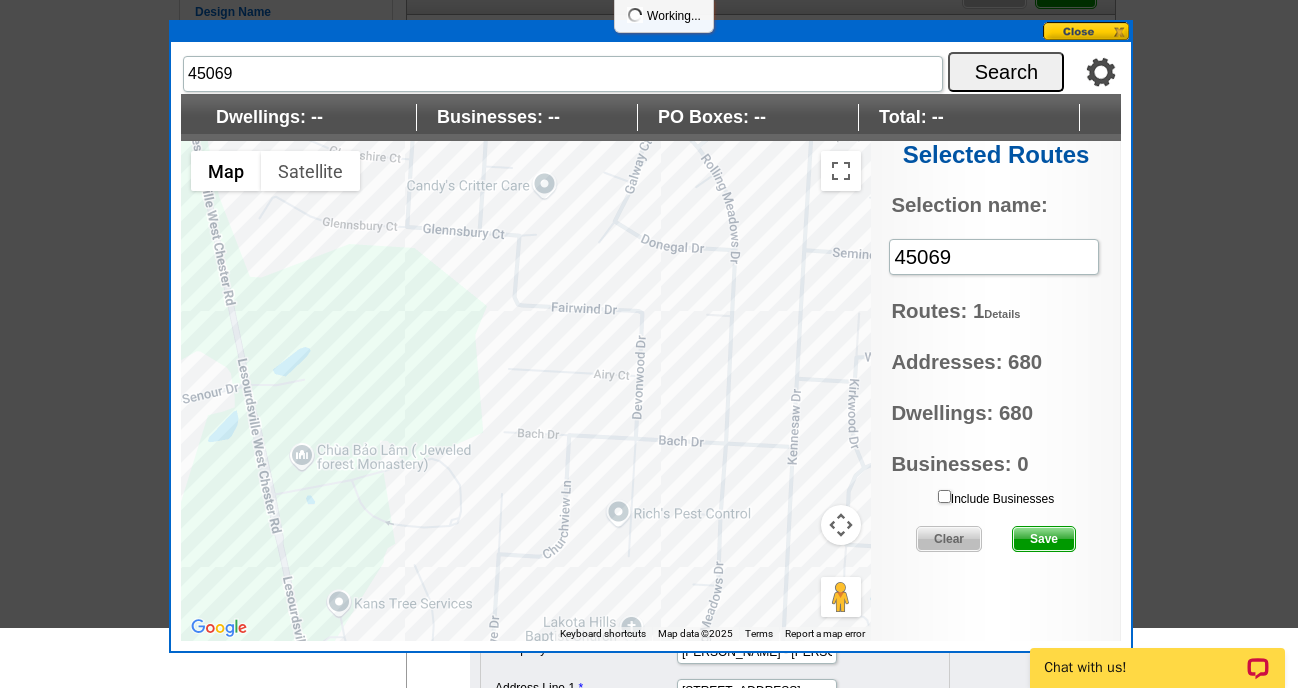 scroll, scrollTop: 238, scrollLeft: 0, axis: vertical 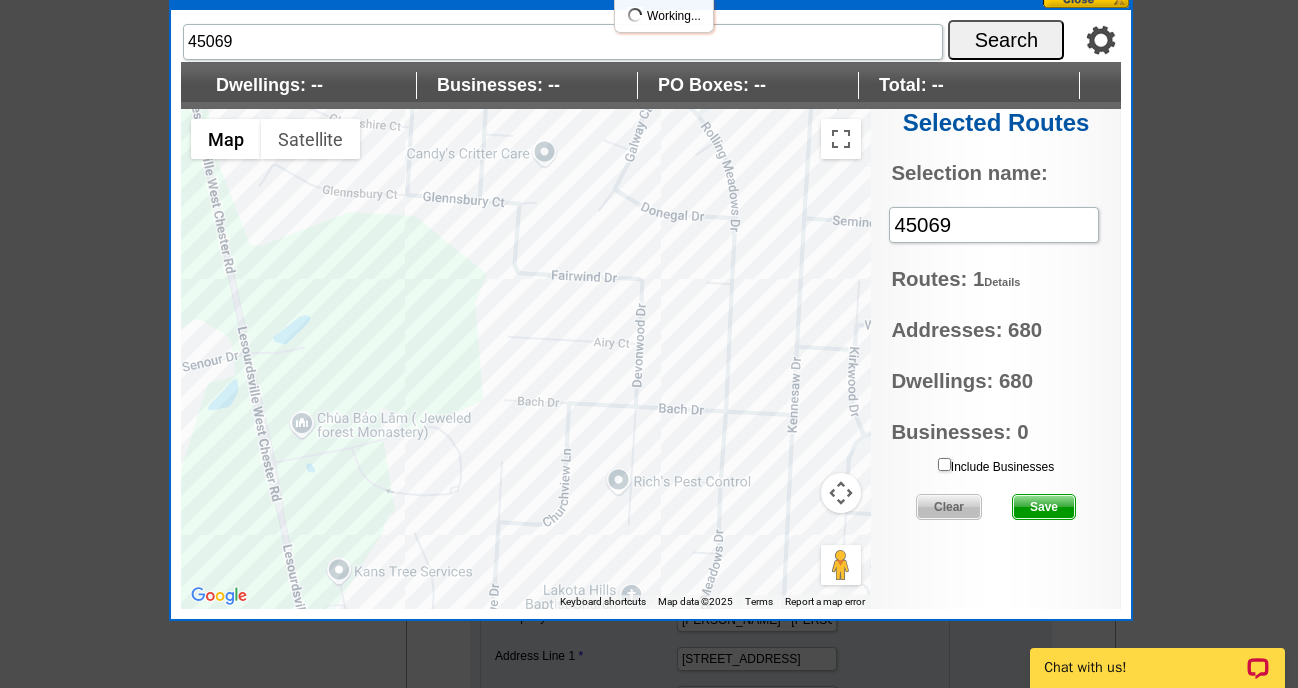click on "Save" at bounding box center [1044, 507] 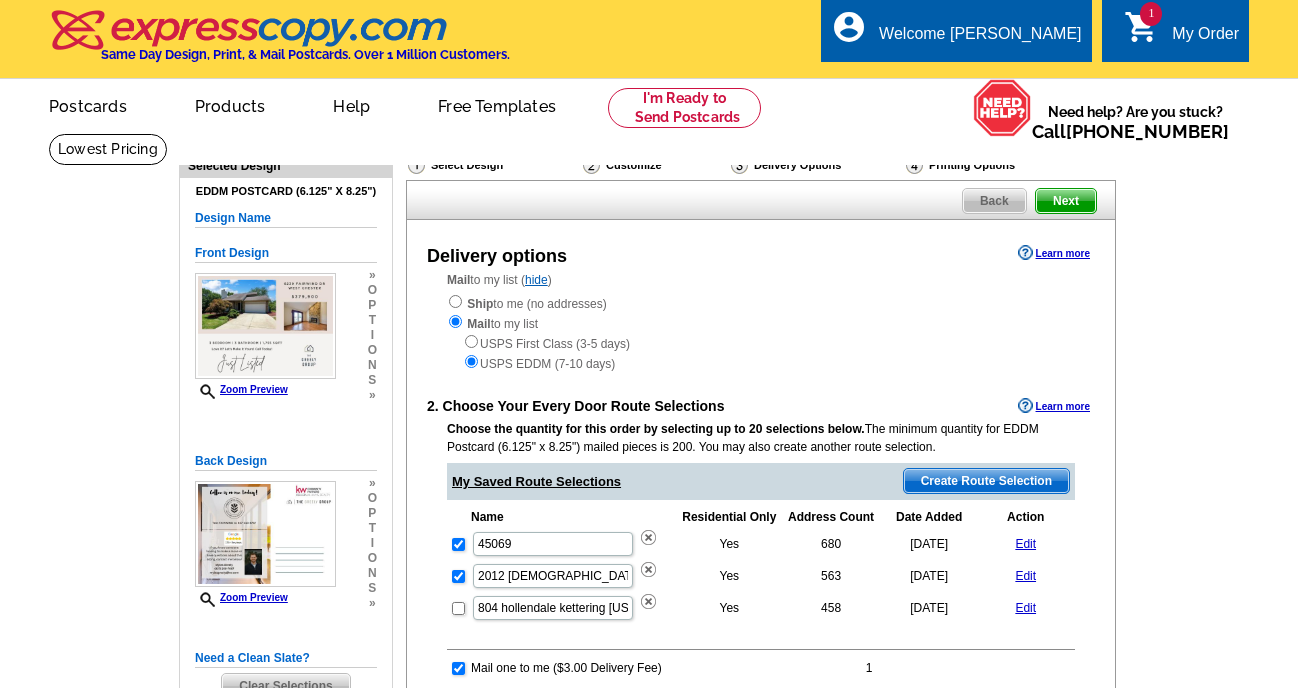 scroll, scrollTop: 0, scrollLeft: 0, axis: both 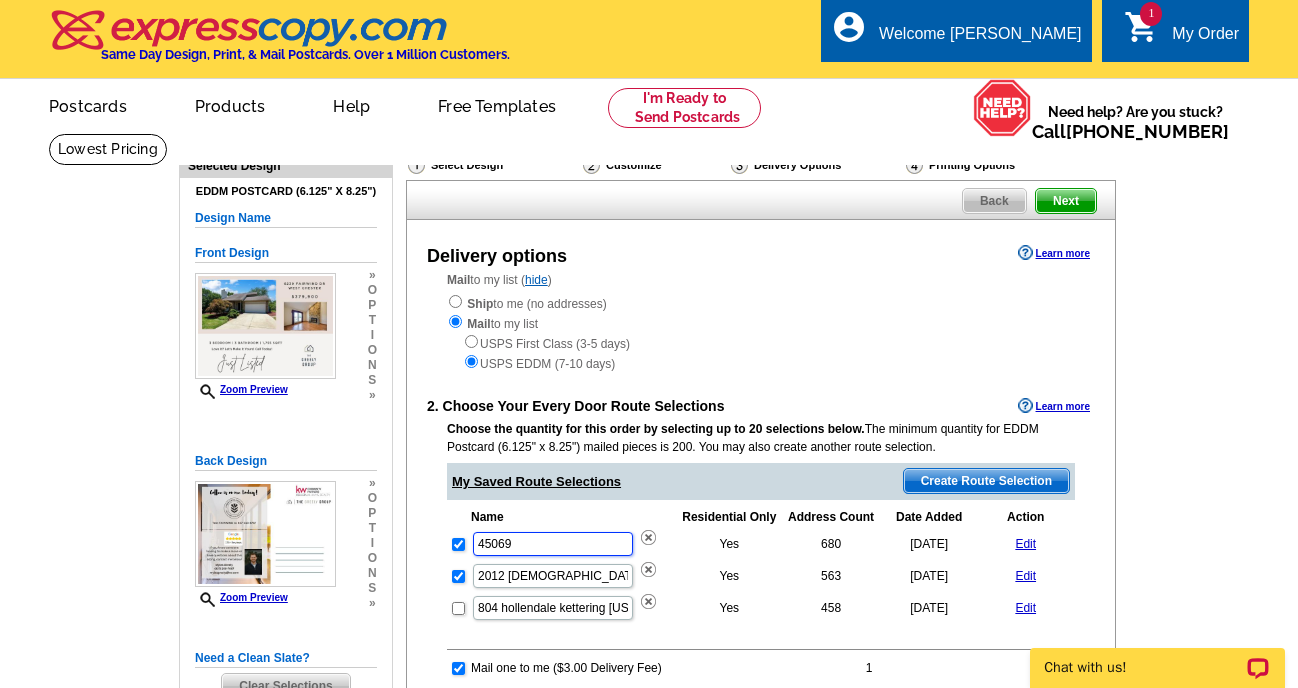 click on "45069" at bounding box center (553, 544) 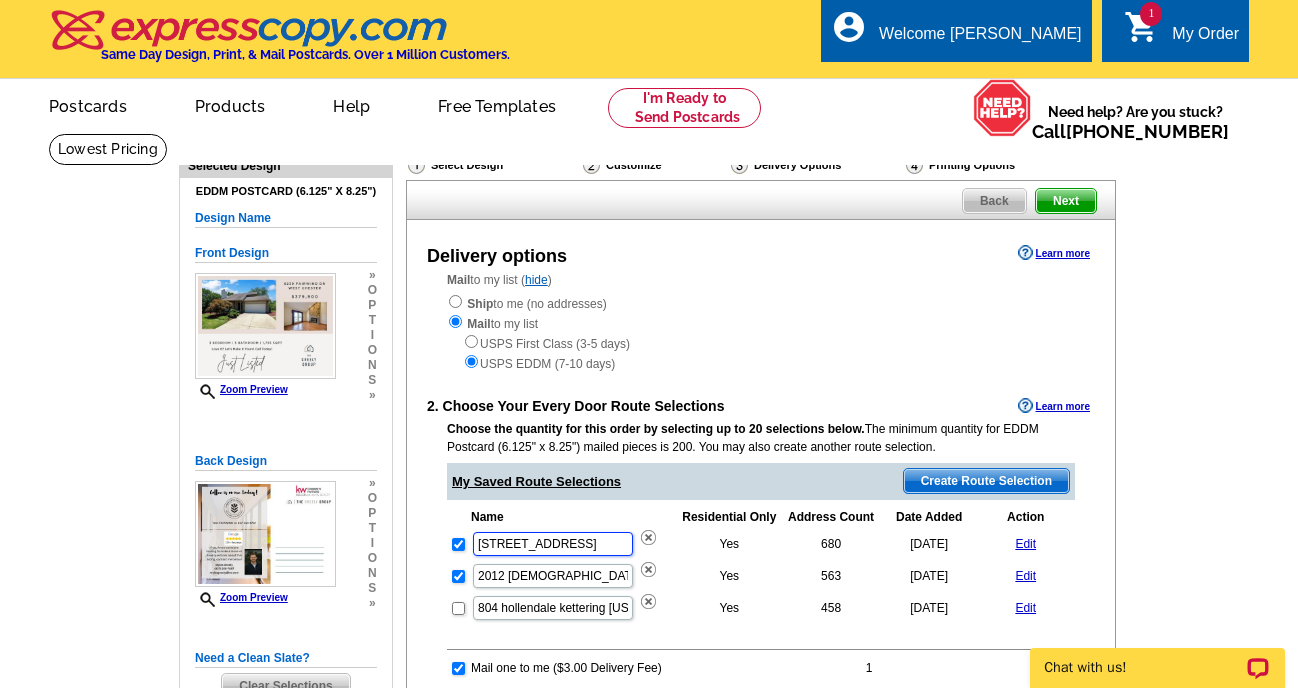 scroll, scrollTop: 0, scrollLeft: 3, axis: horizontal 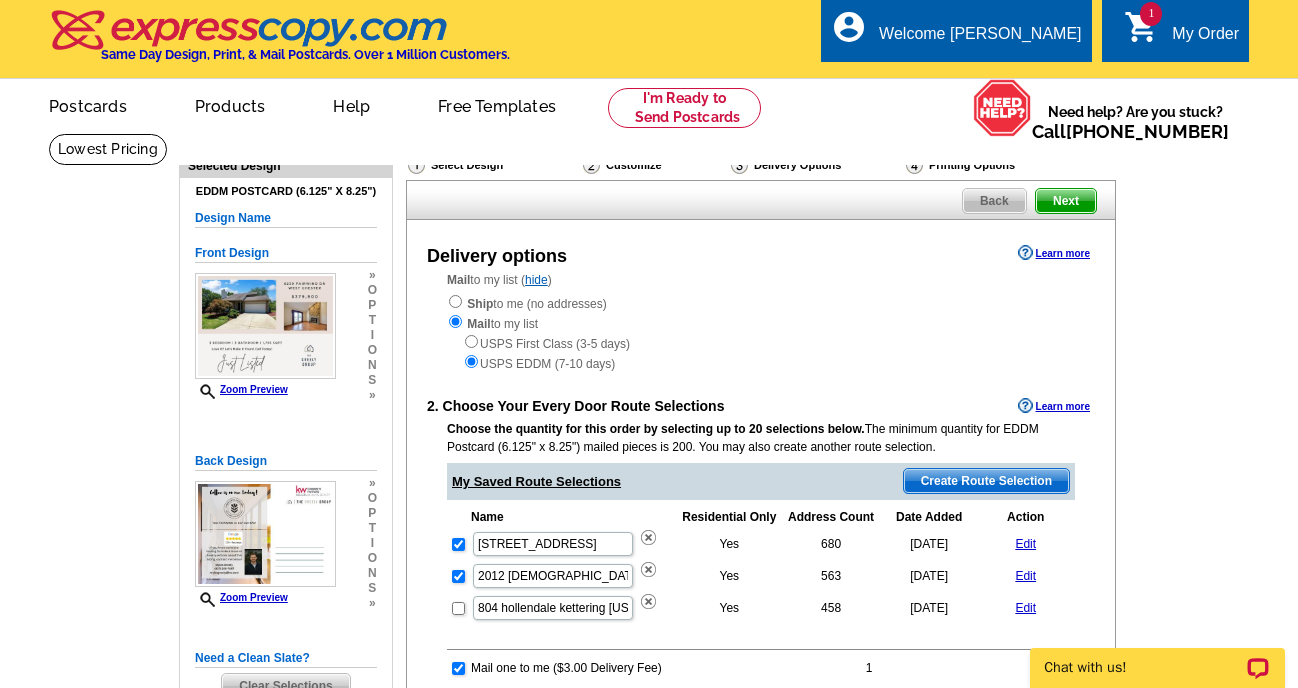 click on "My Saved Route Selections
Create Route Selection
Name
Residential Only
Address Count
Date Added
Action
6239 Fairwind Dr 45069
Yes
680
2025-07-25 Edit 2025-07-23 1" at bounding box center [761, 858] 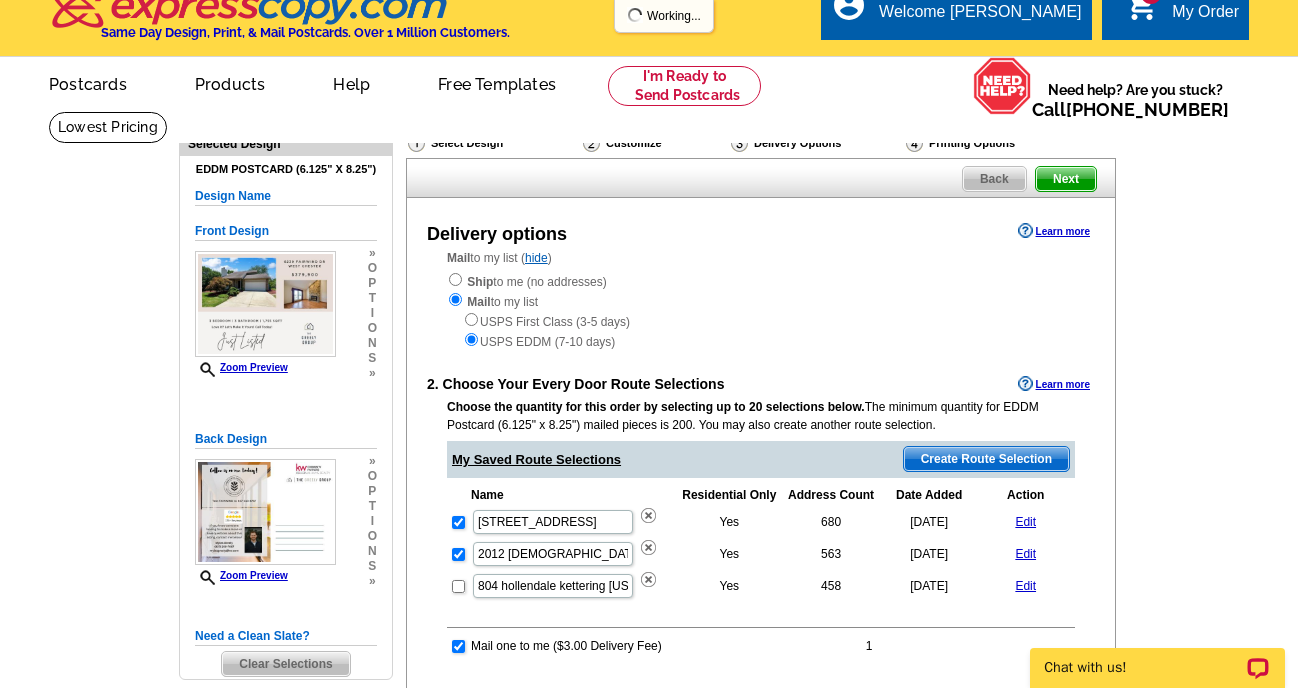 scroll, scrollTop: 35, scrollLeft: 0, axis: vertical 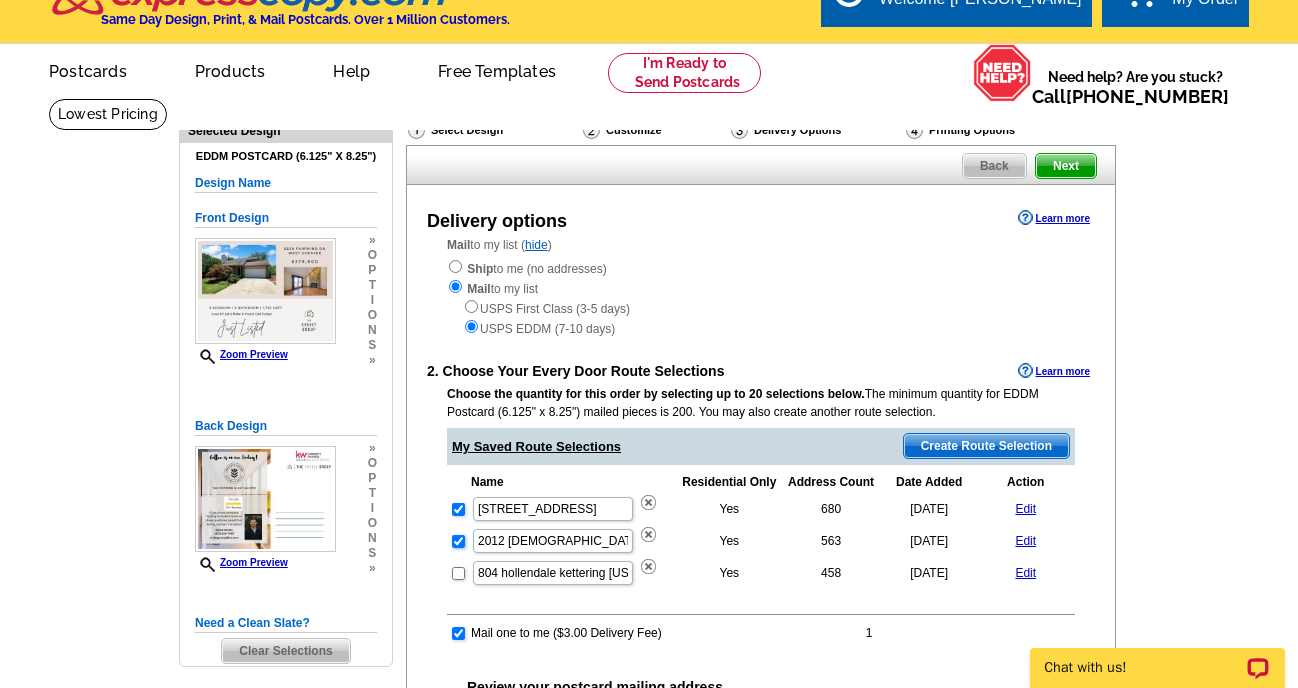 click at bounding box center (458, 541) 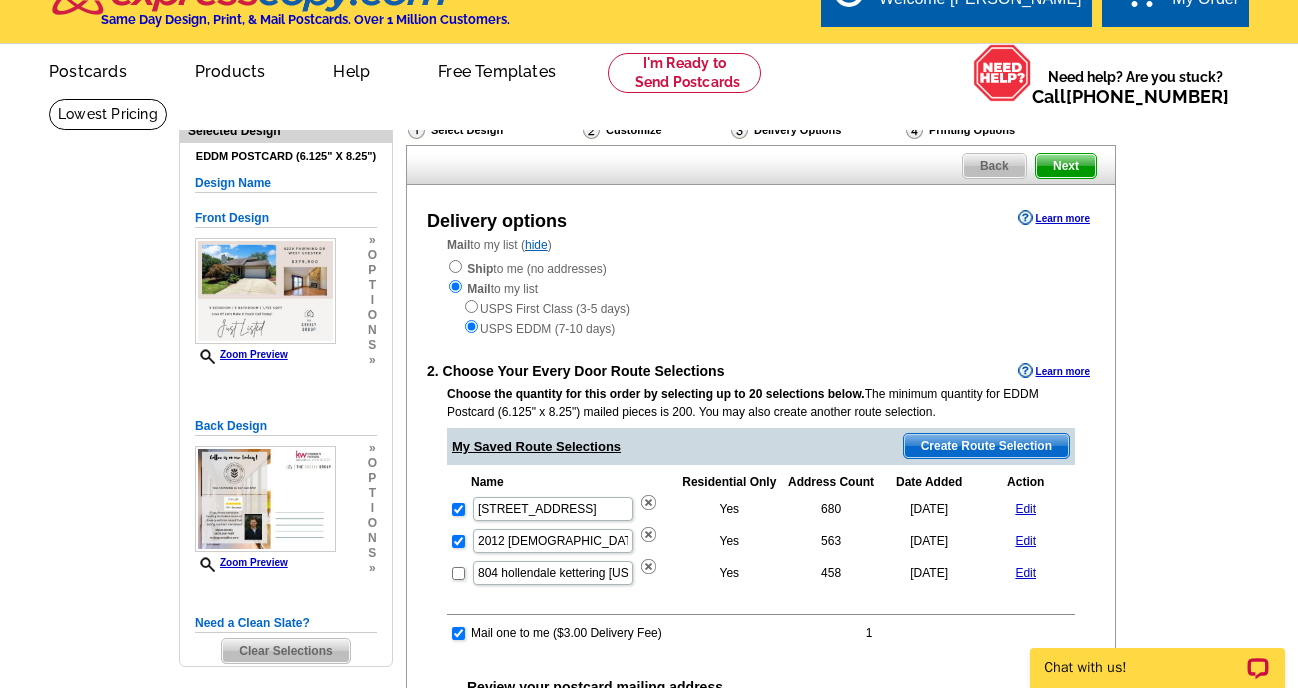 checkbox on "false" 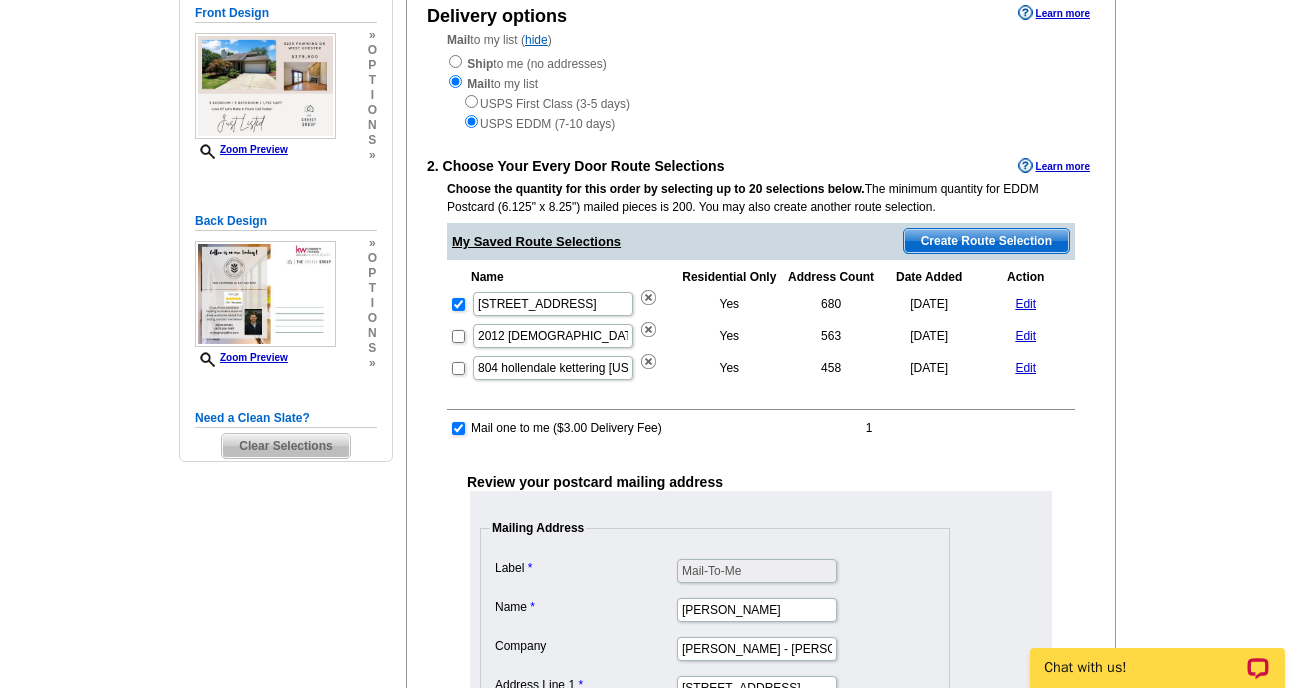 scroll, scrollTop: 267, scrollLeft: 0, axis: vertical 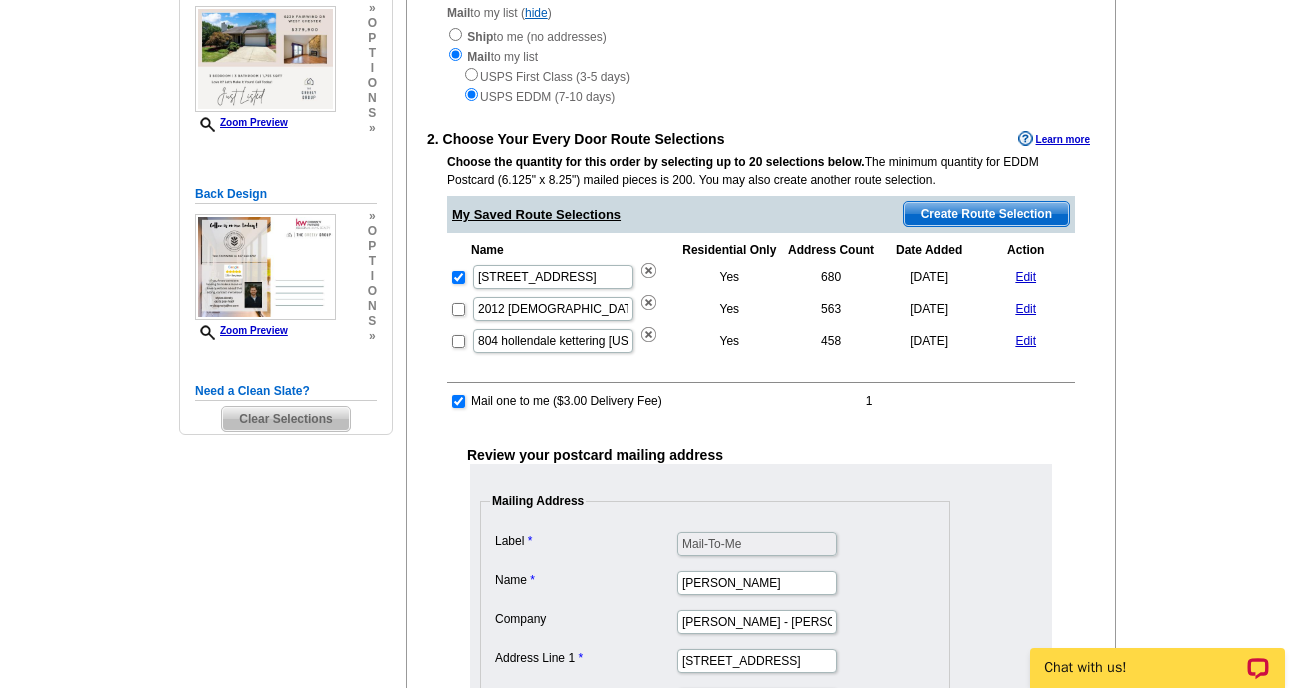 click at bounding box center [458, 401] 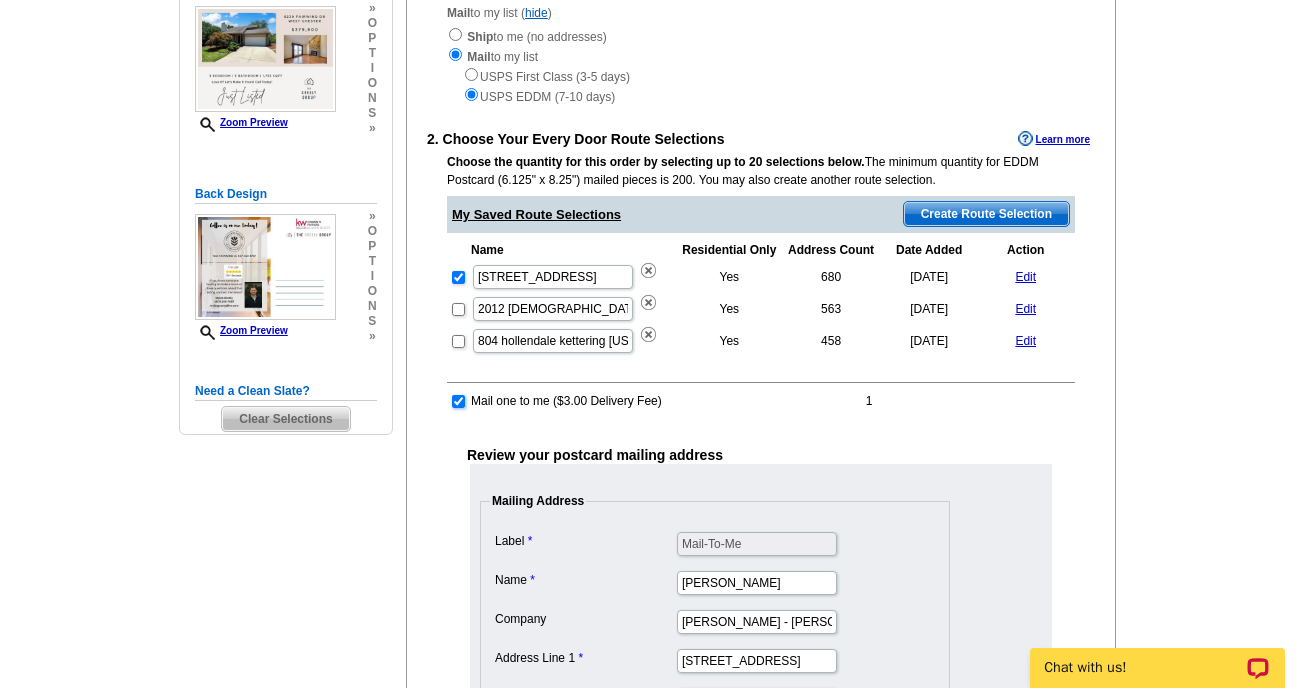 click at bounding box center [458, 401] 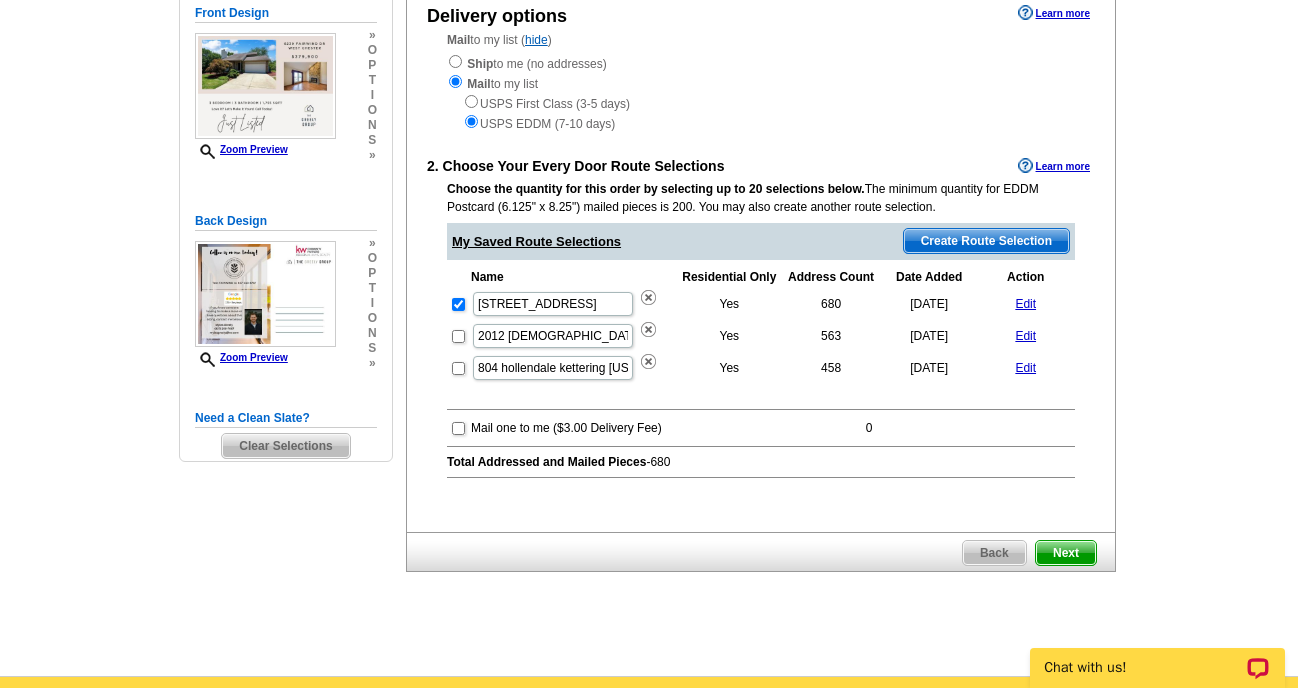 scroll, scrollTop: 238, scrollLeft: 0, axis: vertical 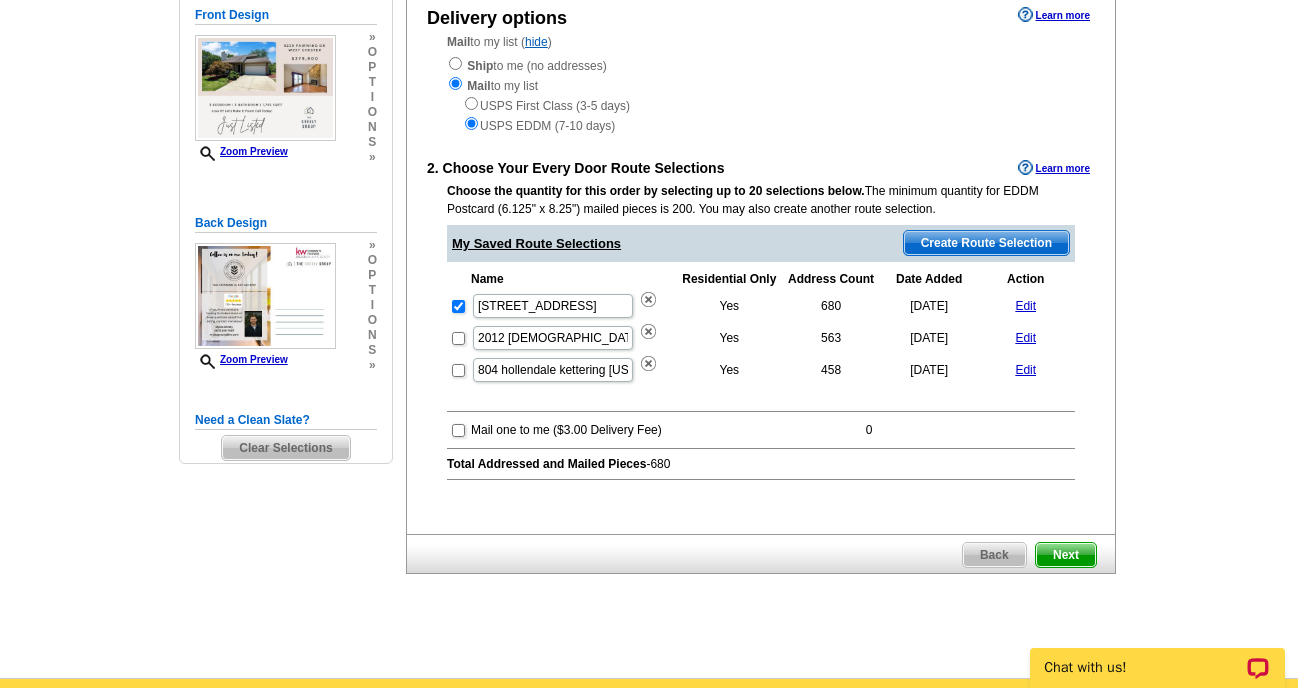 click on "Next" at bounding box center (1066, 555) 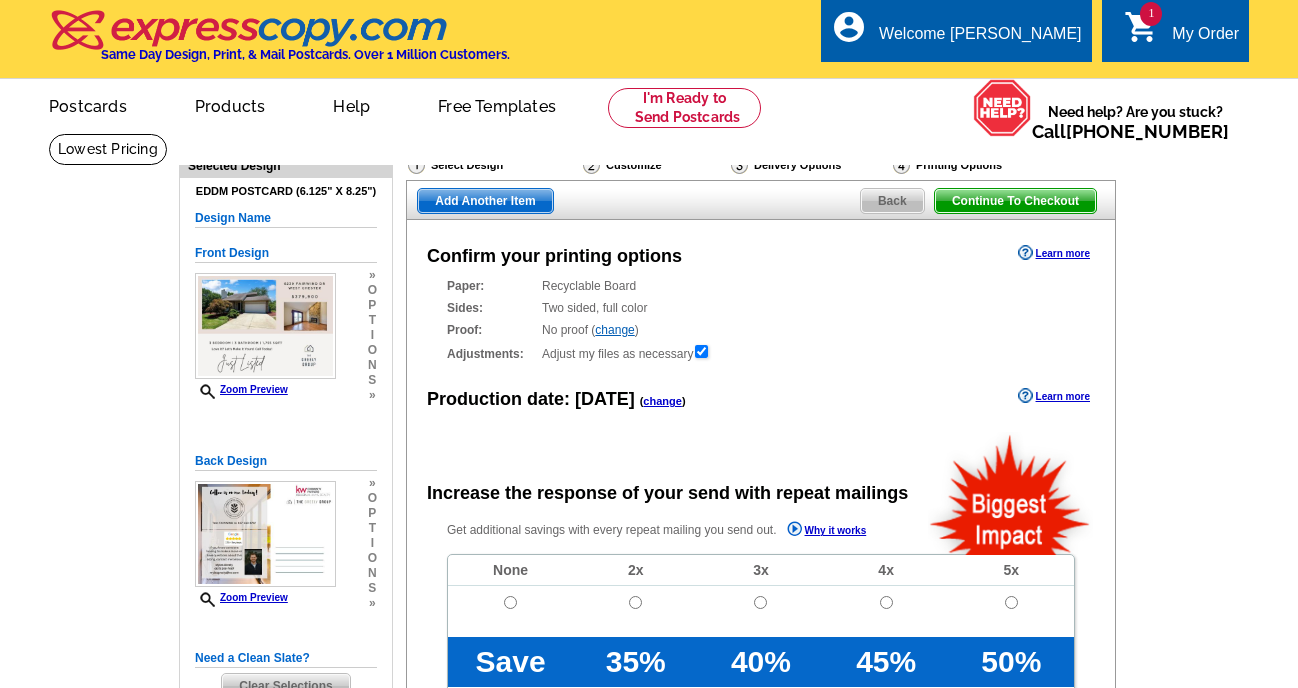 scroll, scrollTop: 0, scrollLeft: 0, axis: both 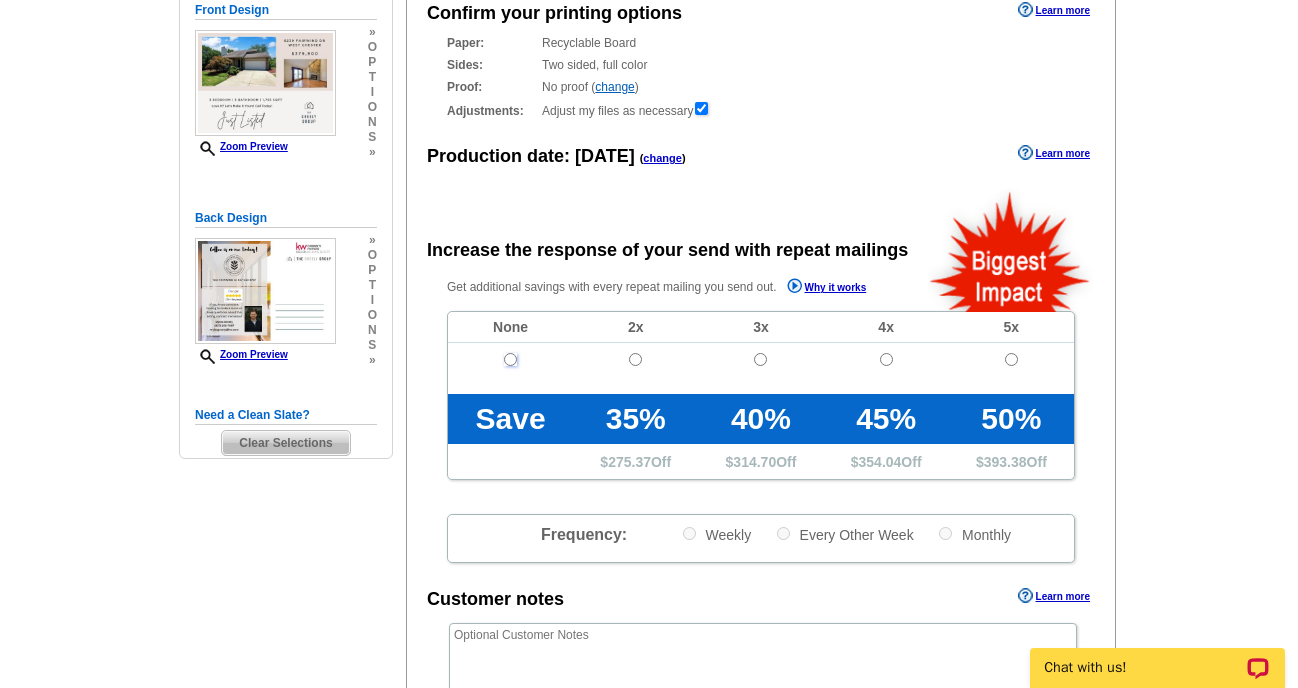 click at bounding box center (510, 359) 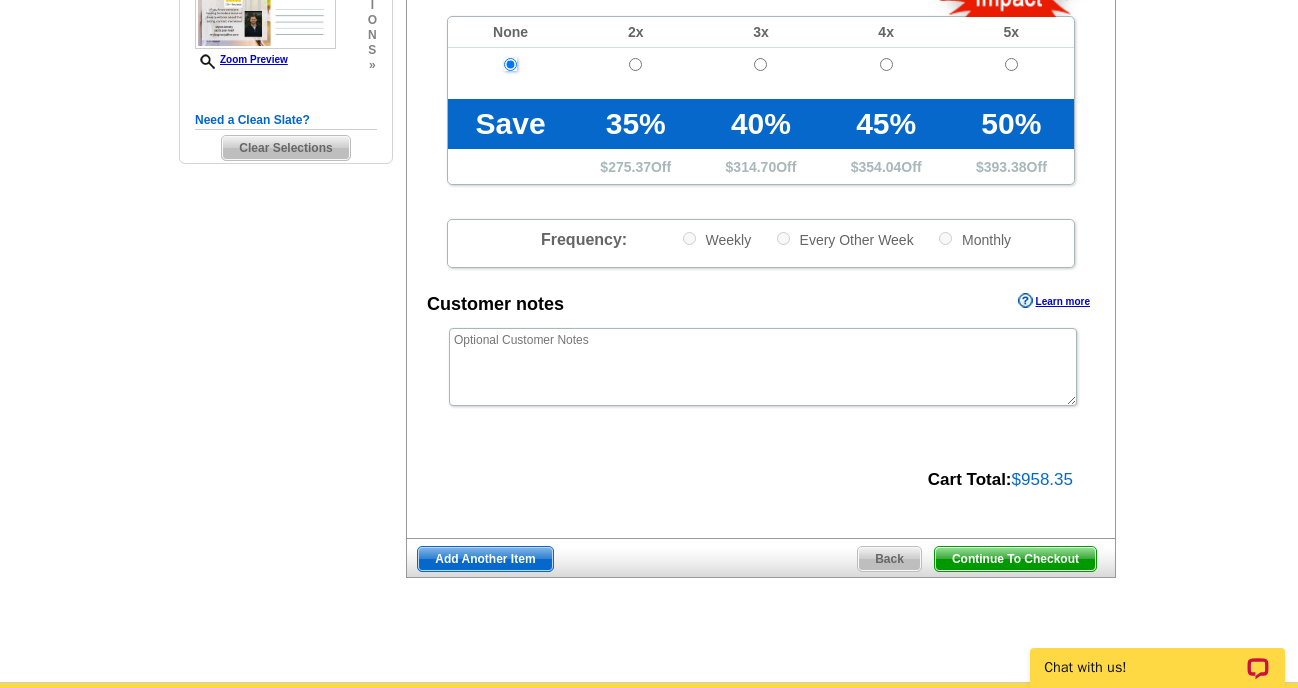 scroll, scrollTop: 554, scrollLeft: 0, axis: vertical 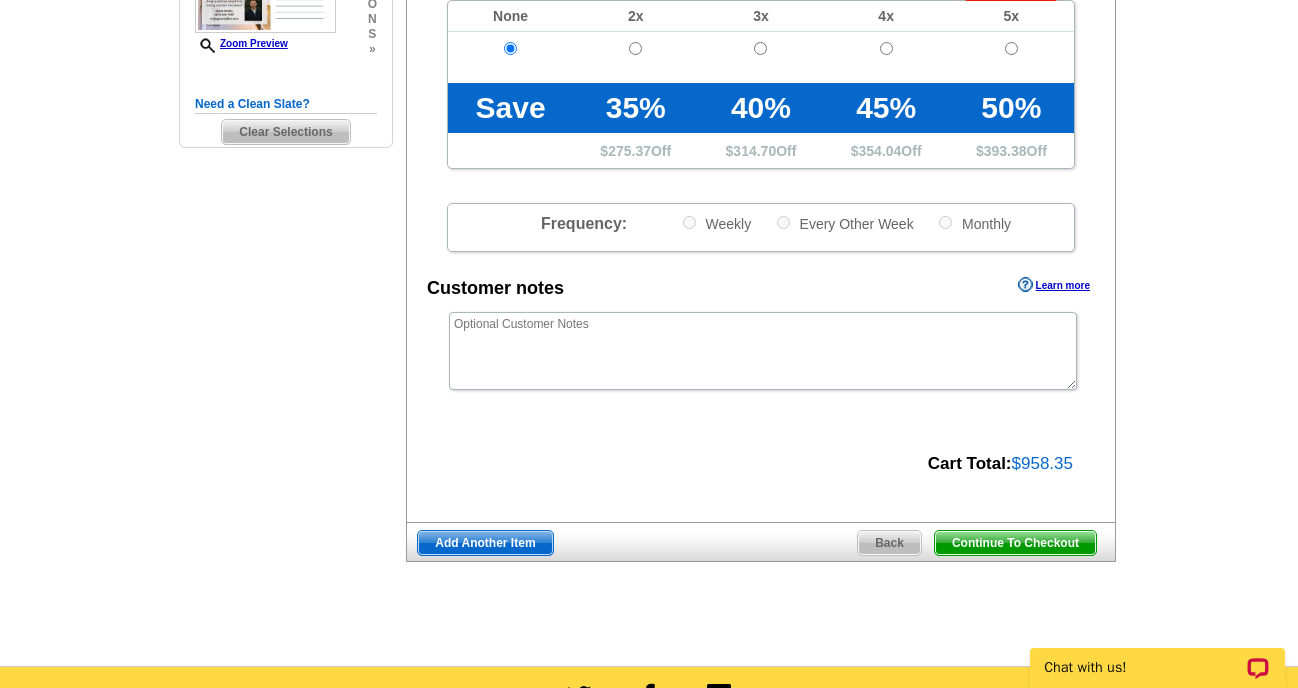 click on "Continue To Checkout" at bounding box center [1015, 543] 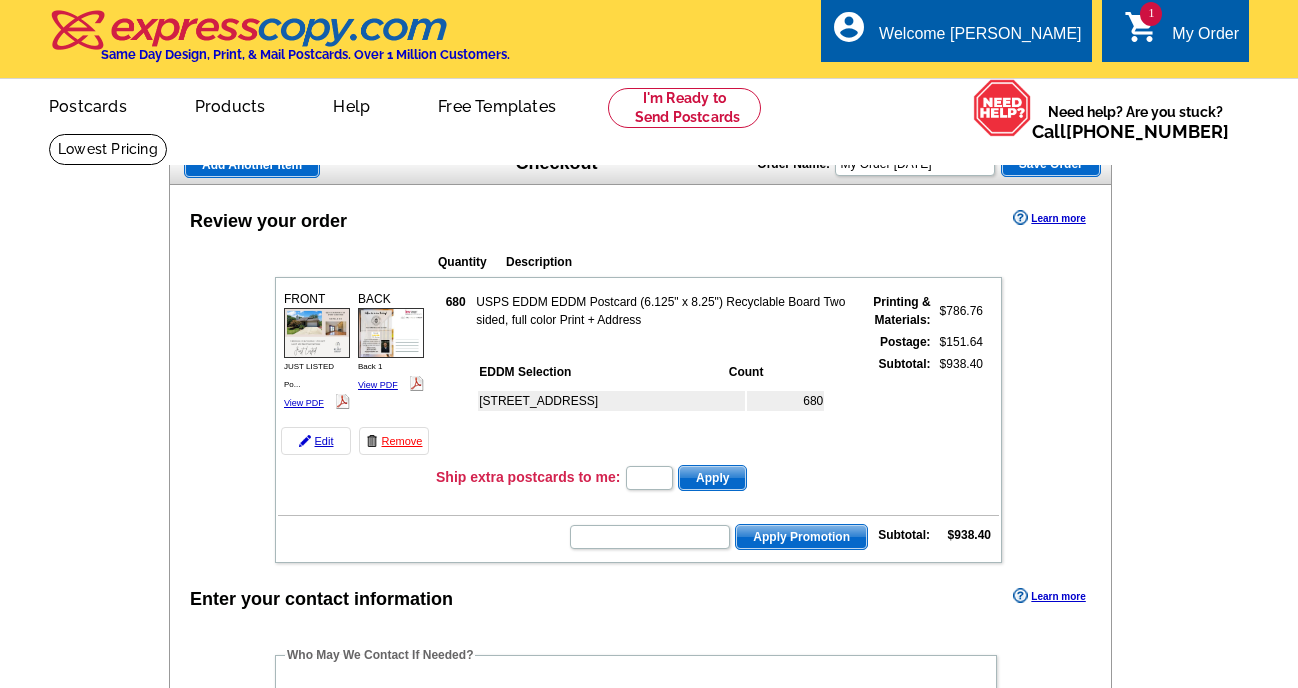 scroll, scrollTop: 0, scrollLeft: 0, axis: both 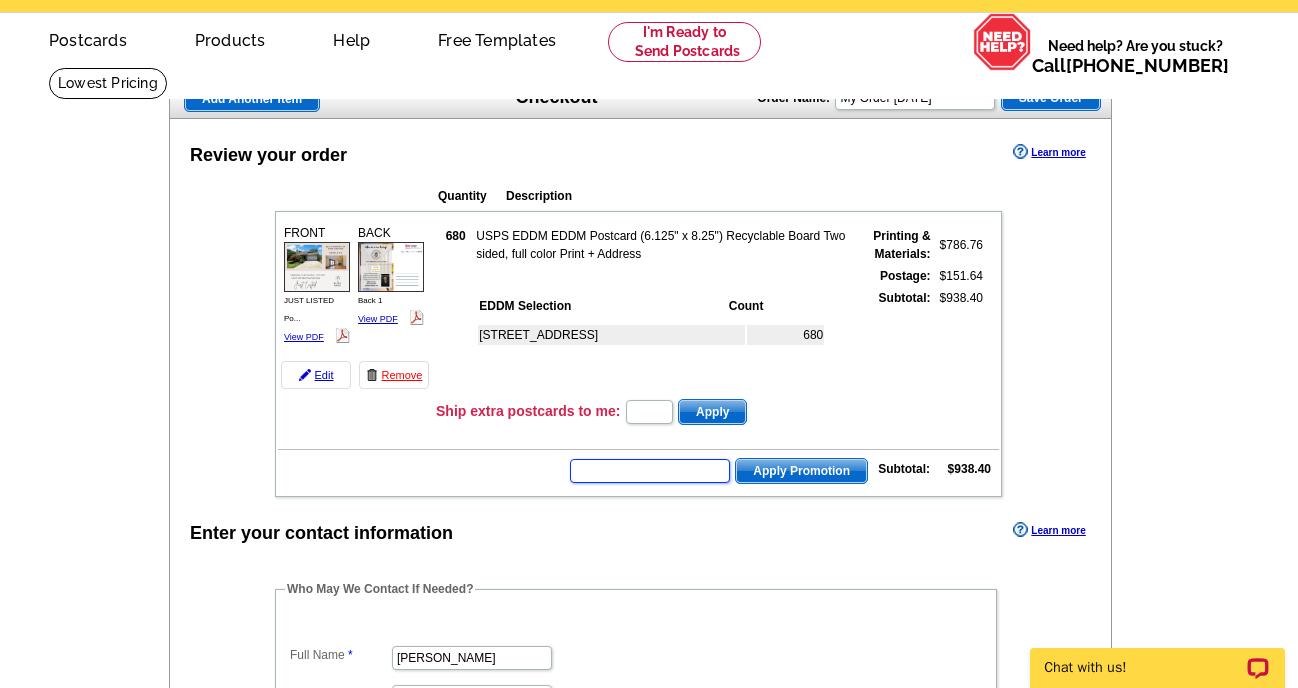click at bounding box center [650, 471] 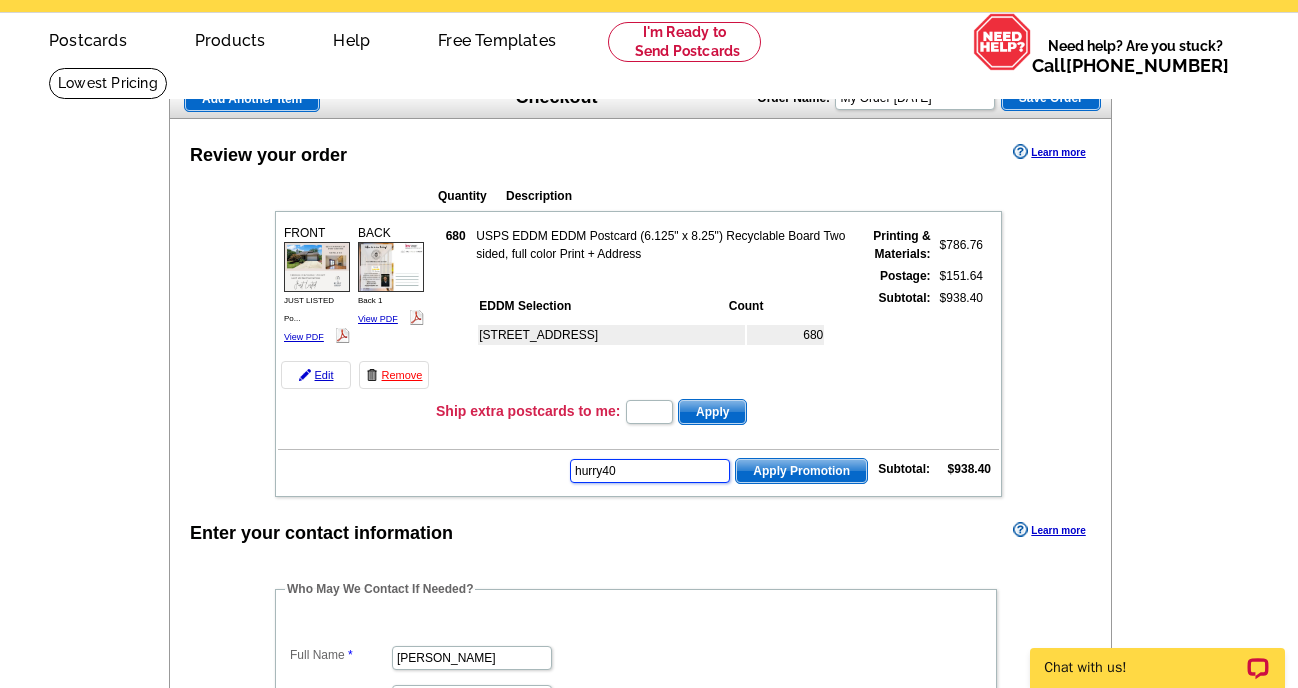 type on "hurry40" 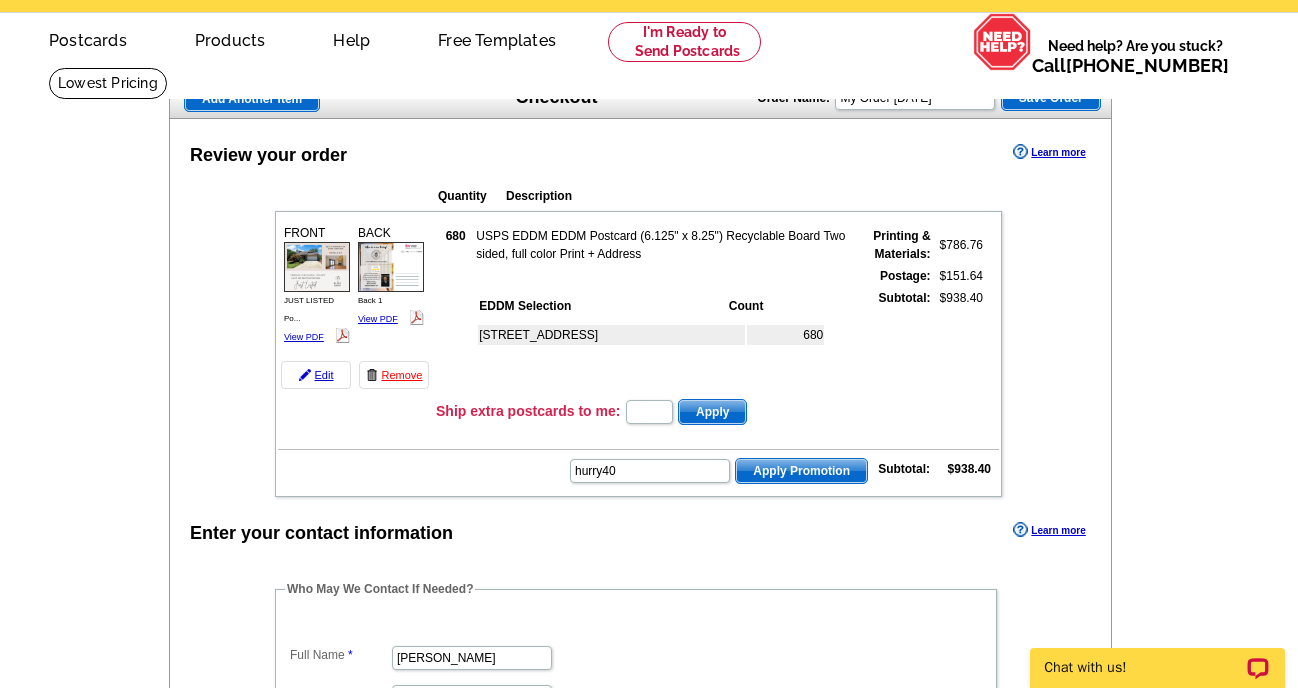 click on "Apply Promotion" at bounding box center (801, 471) 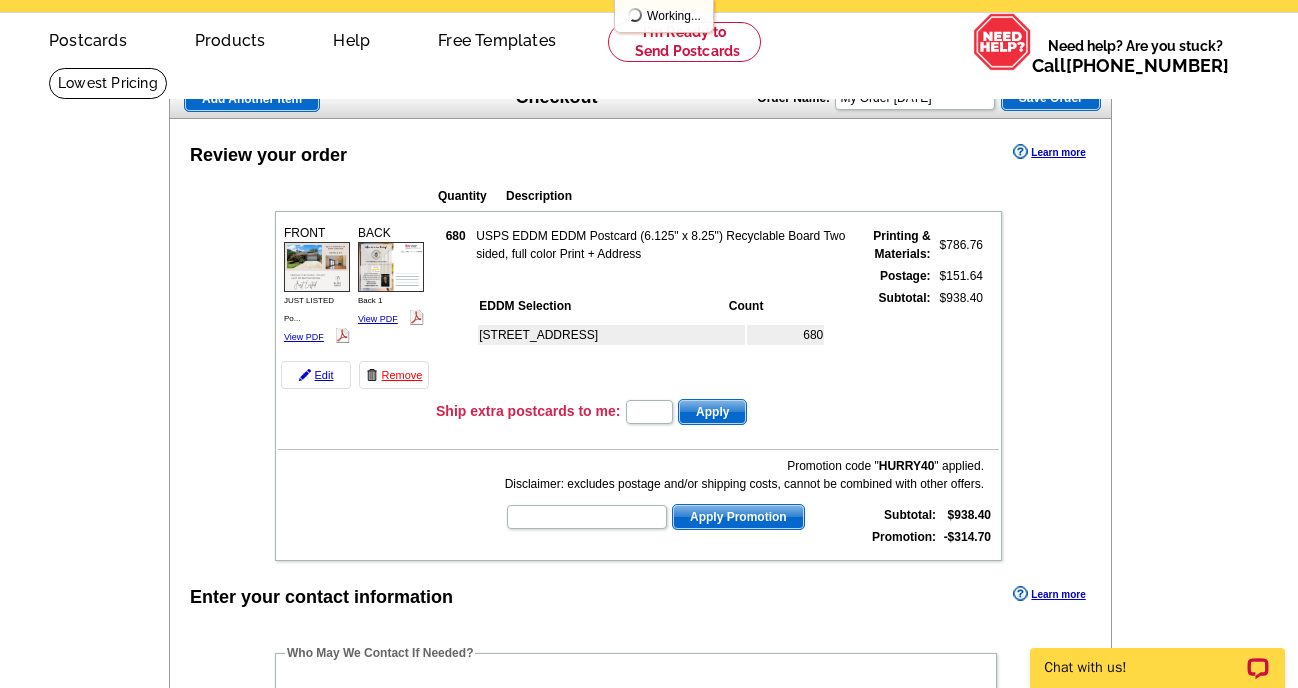 click at bounding box center (649, 1843) 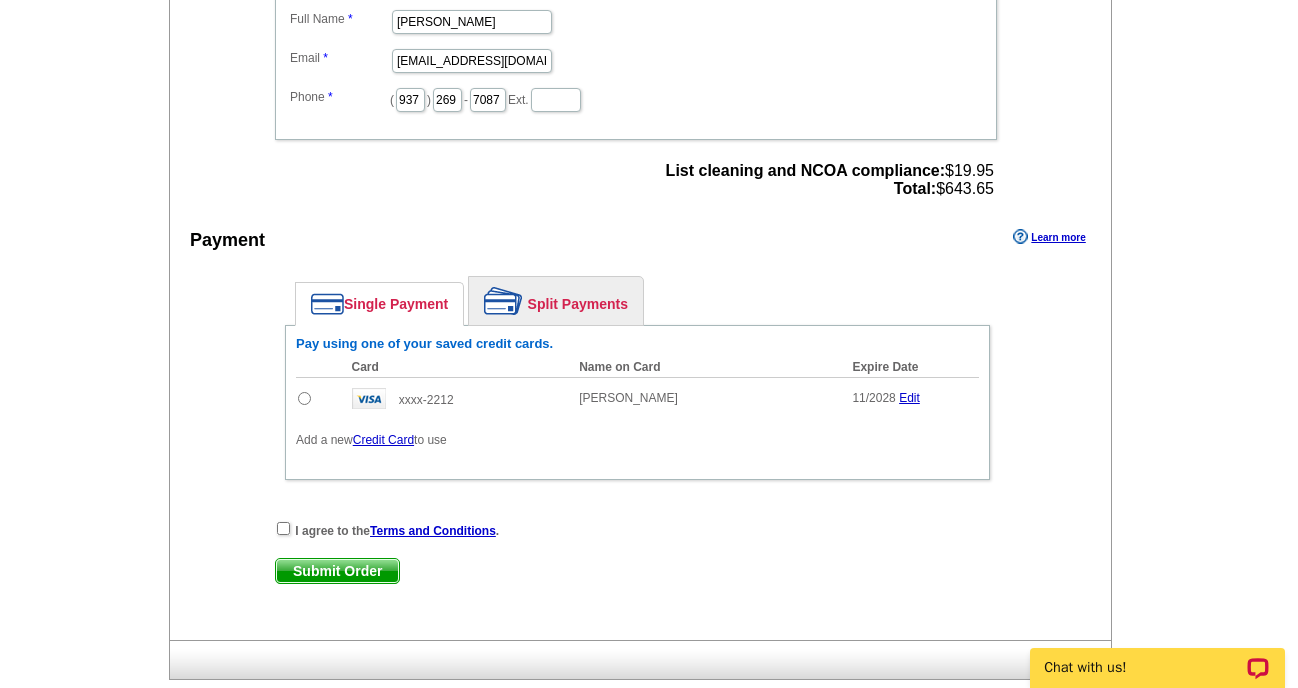 scroll, scrollTop: 768, scrollLeft: 0, axis: vertical 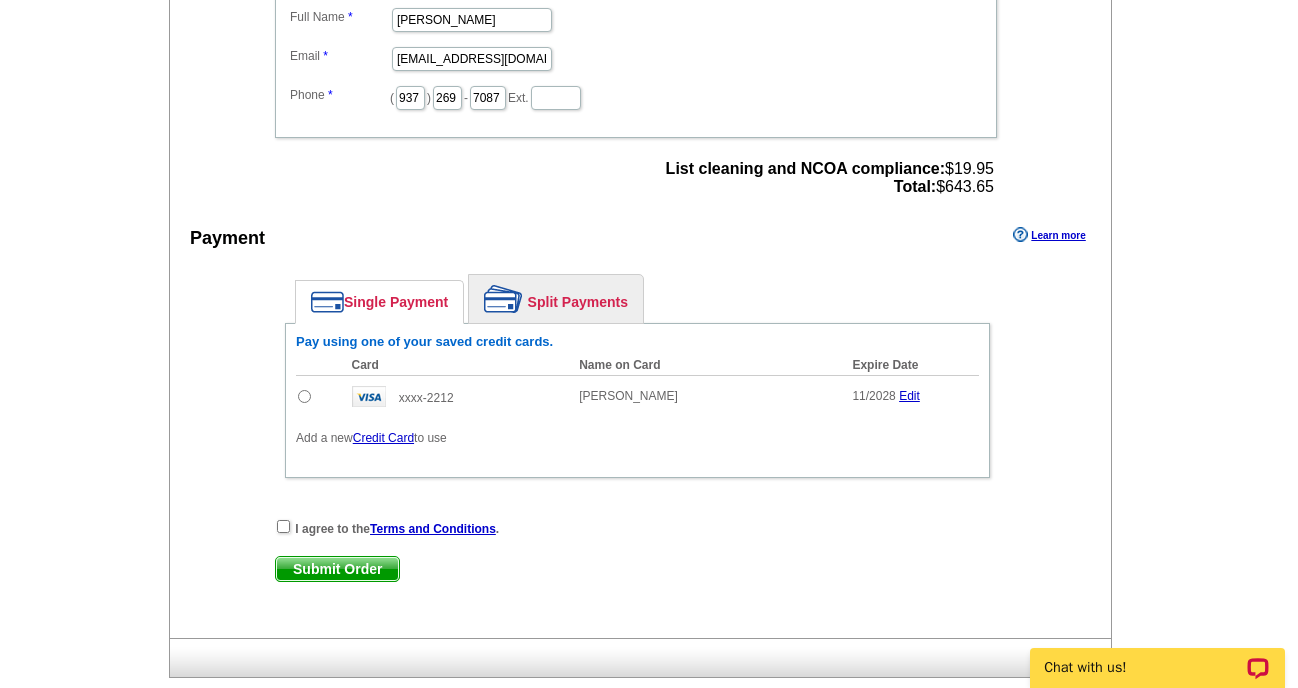 click at bounding box center [304, 396] 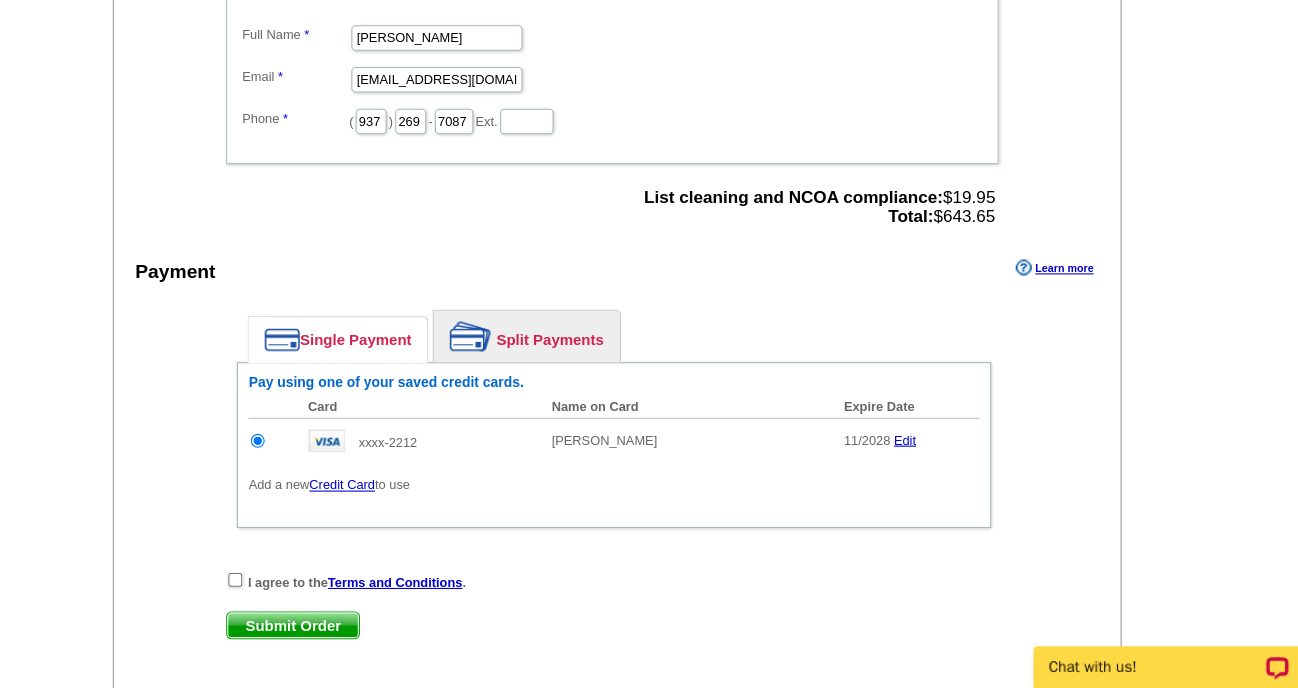 scroll, scrollTop: 718, scrollLeft: 0, axis: vertical 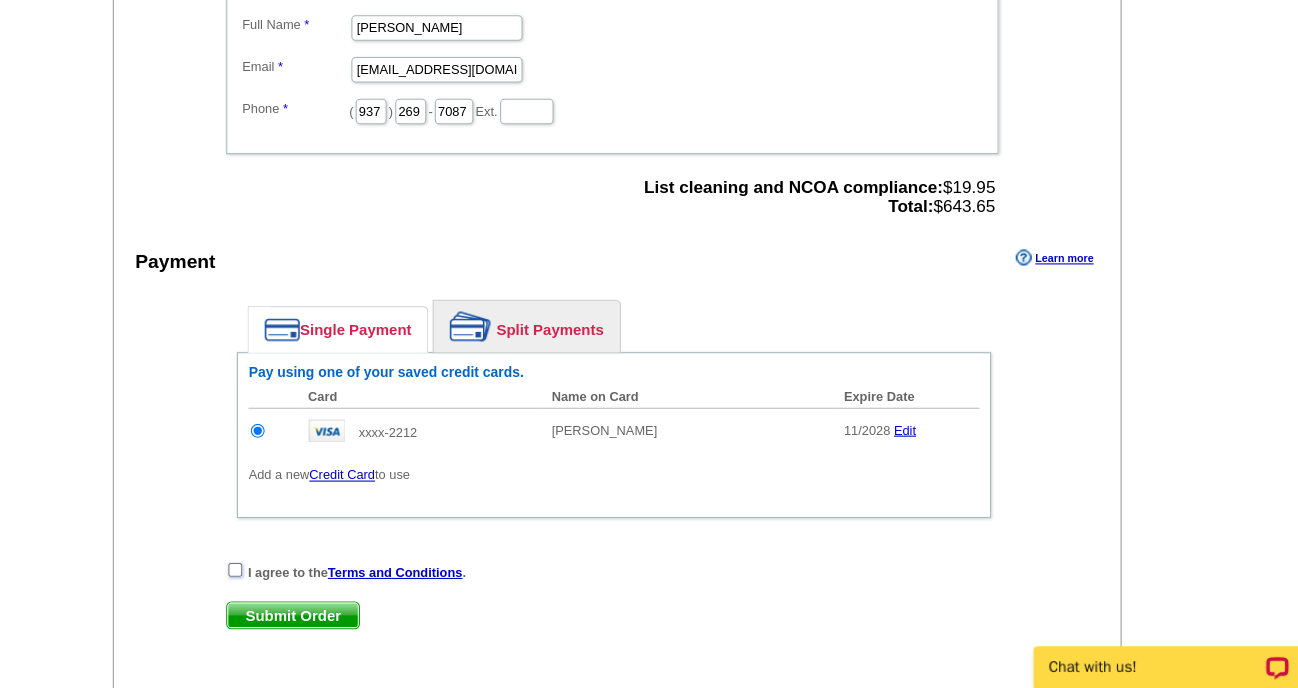click at bounding box center [283, 576] 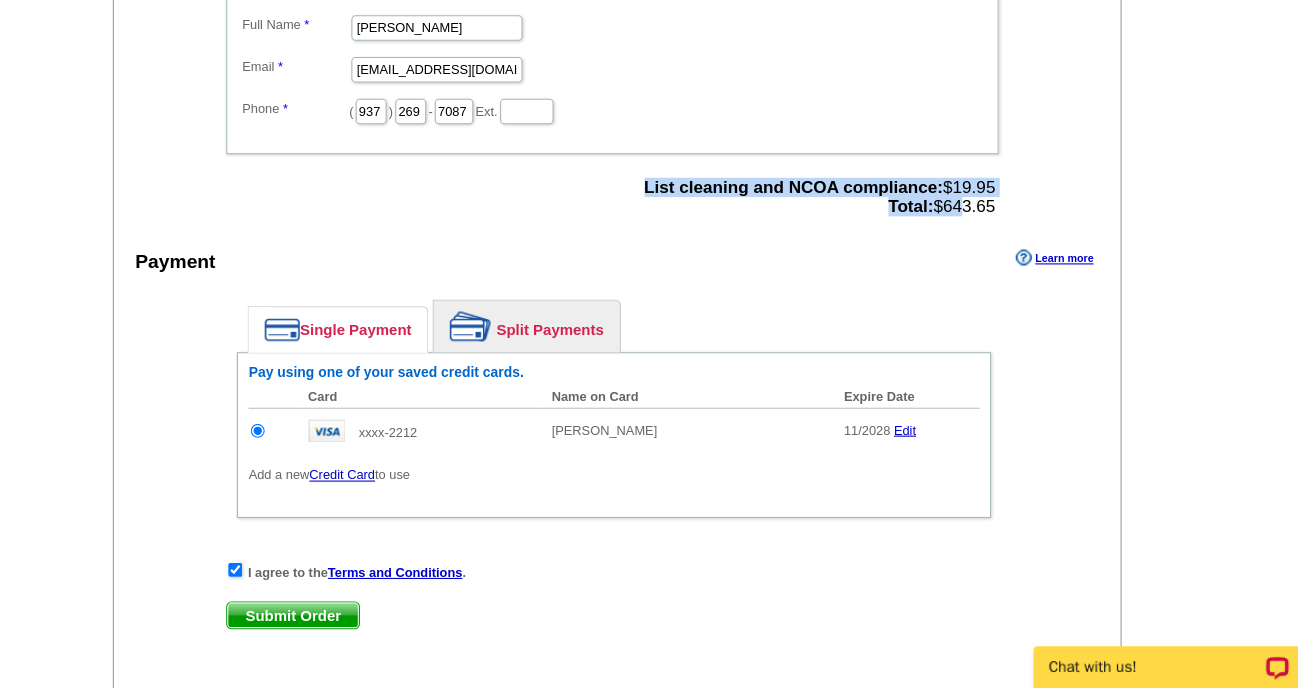 drag, startPoint x: 996, startPoint y: 231, endPoint x: 951, endPoint y: 234, distance: 45.099888 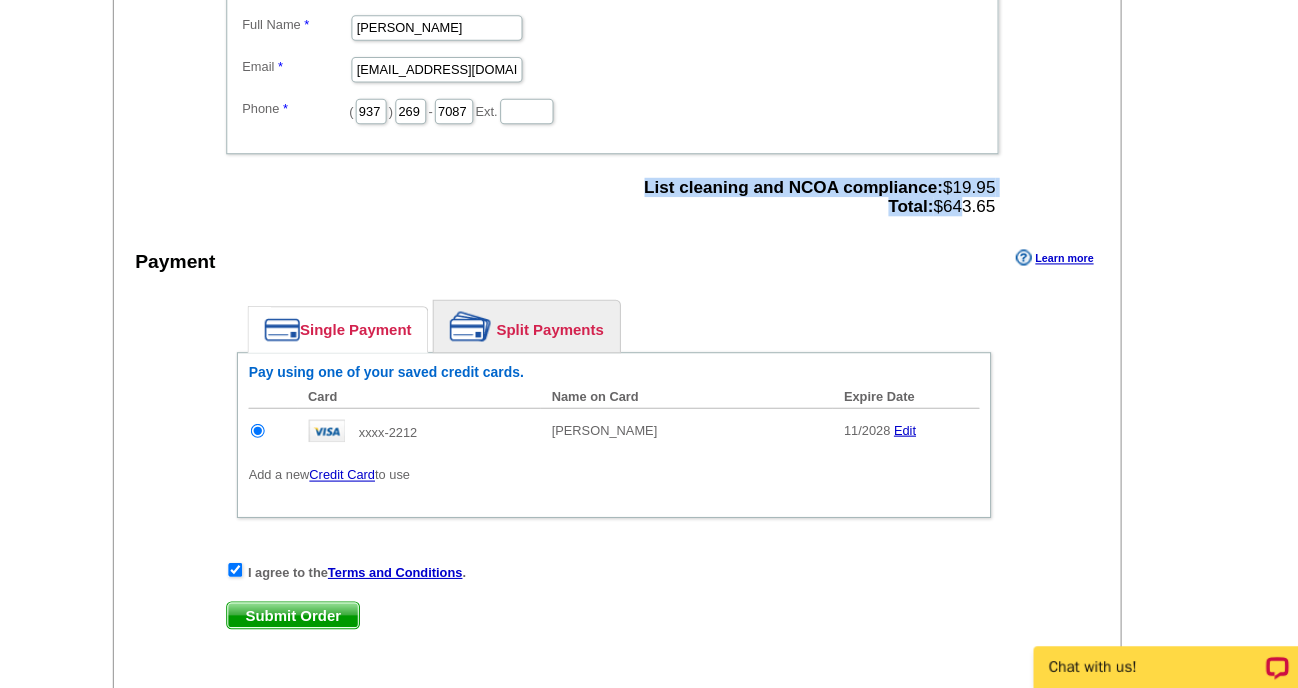 click on "List cleaning and NCOA compliance:
$19.95
Total:  $643.65" at bounding box center (830, 228) 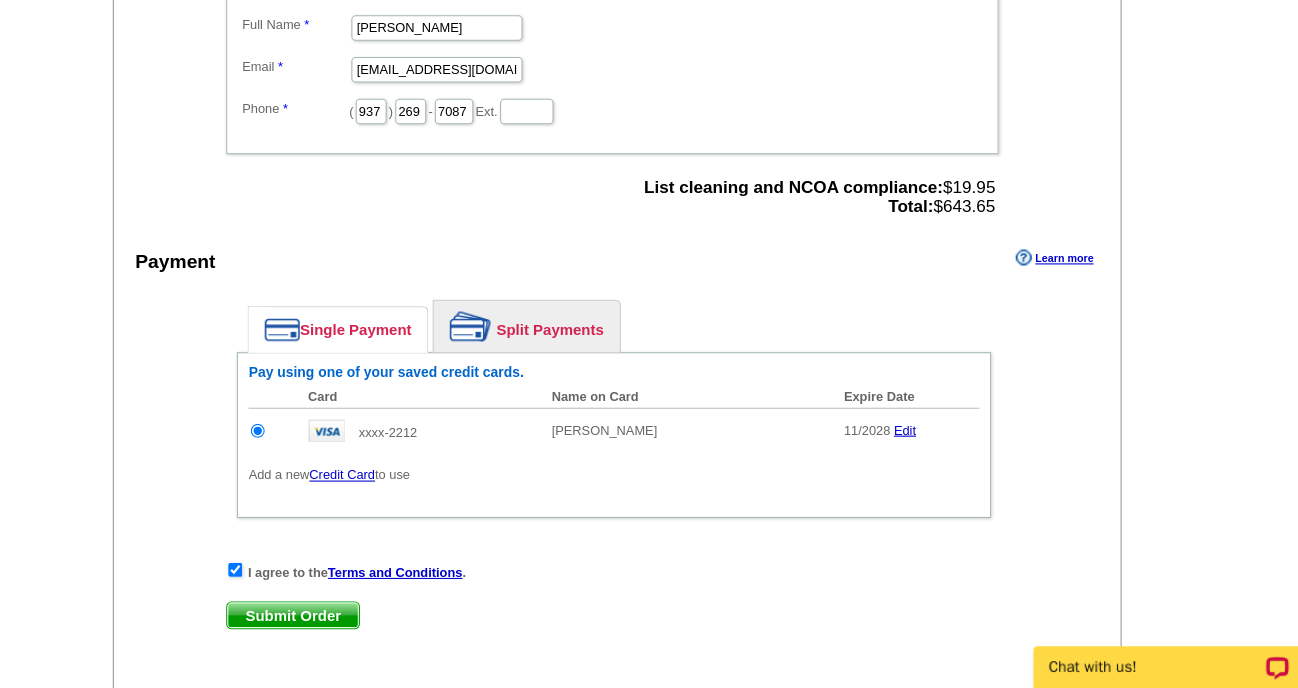drag, startPoint x: 993, startPoint y: 238, endPoint x: 944, endPoint y: 239, distance: 49.010204 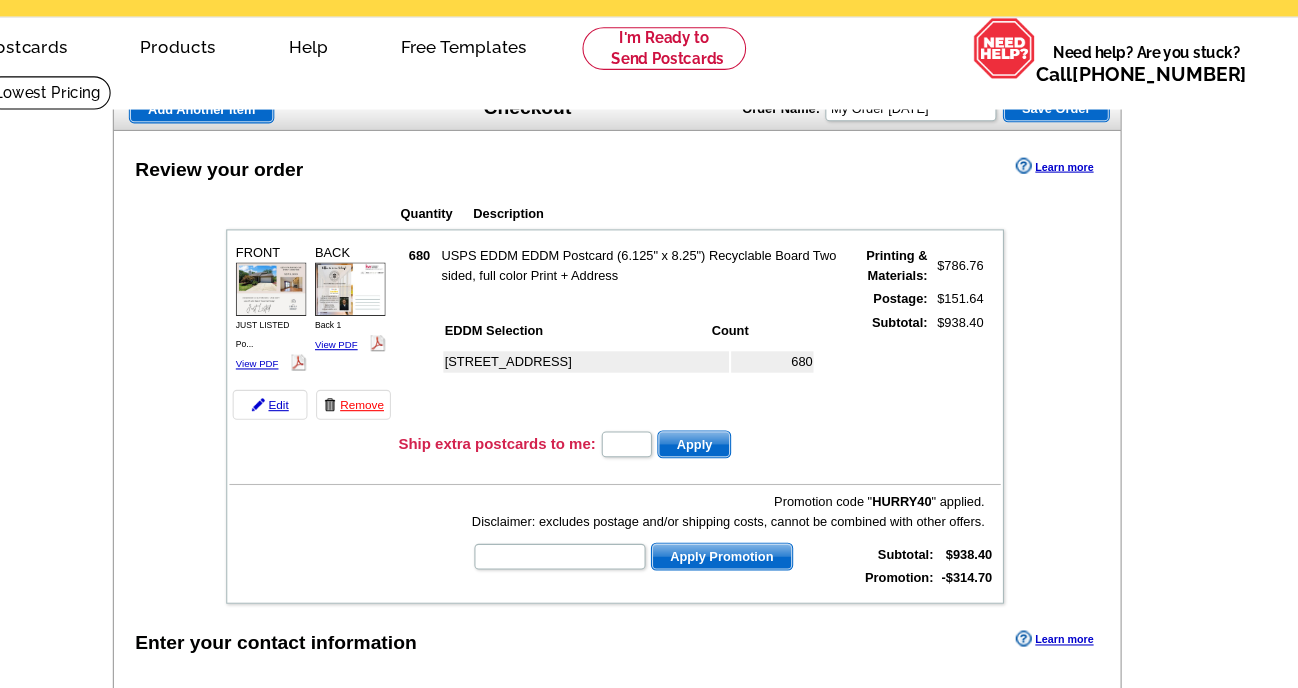 scroll, scrollTop: 56, scrollLeft: 0, axis: vertical 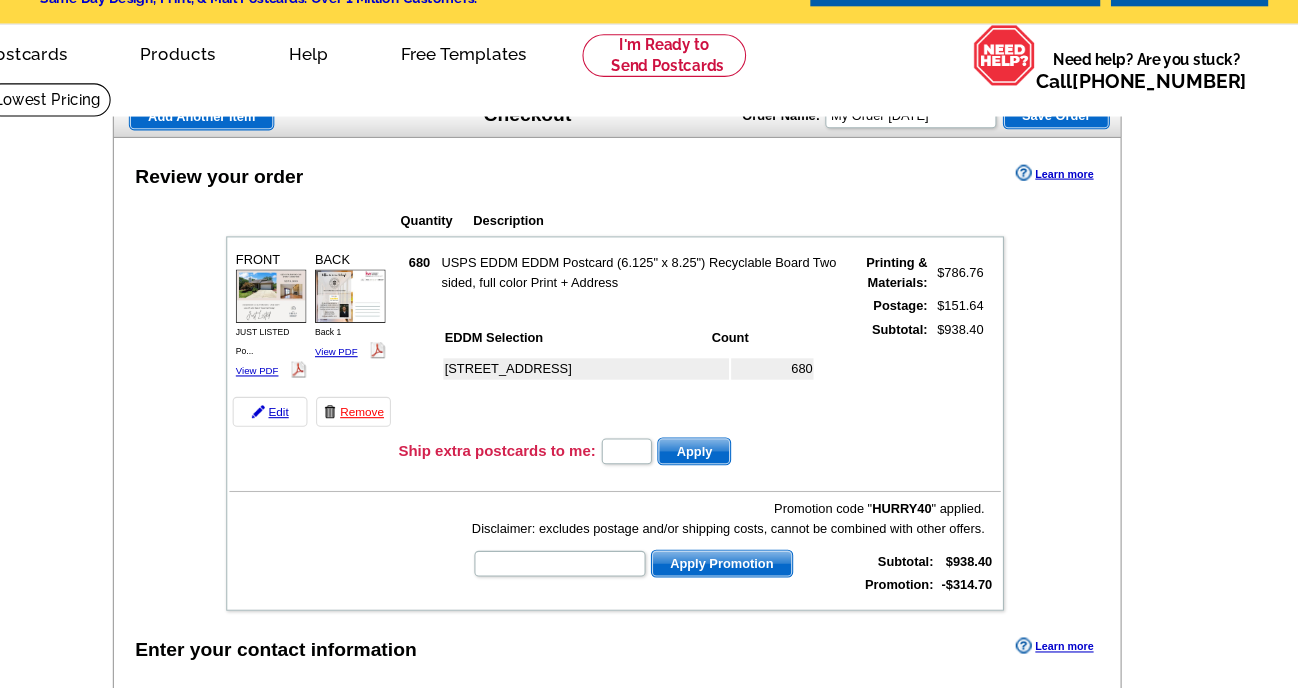 drag, startPoint x: 625, startPoint y: 339, endPoint x: 482, endPoint y: 343, distance: 143.05594 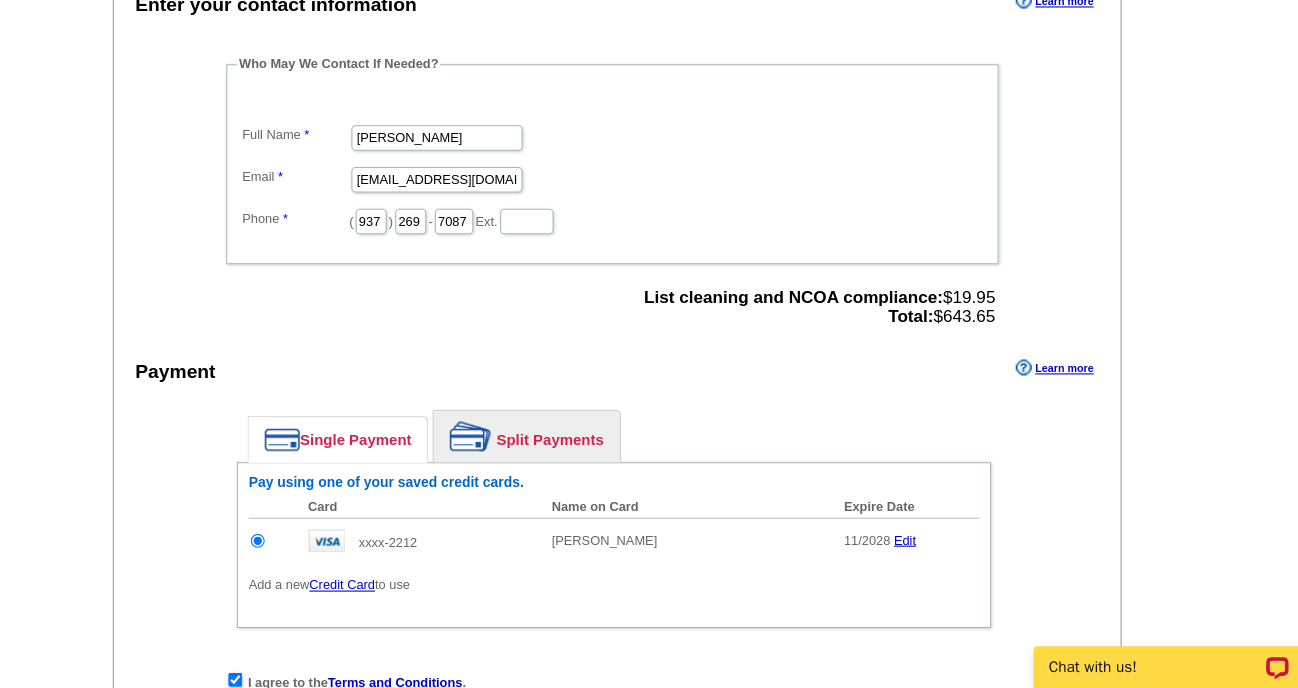 scroll, scrollTop: 1219, scrollLeft: 0, axis: vertical 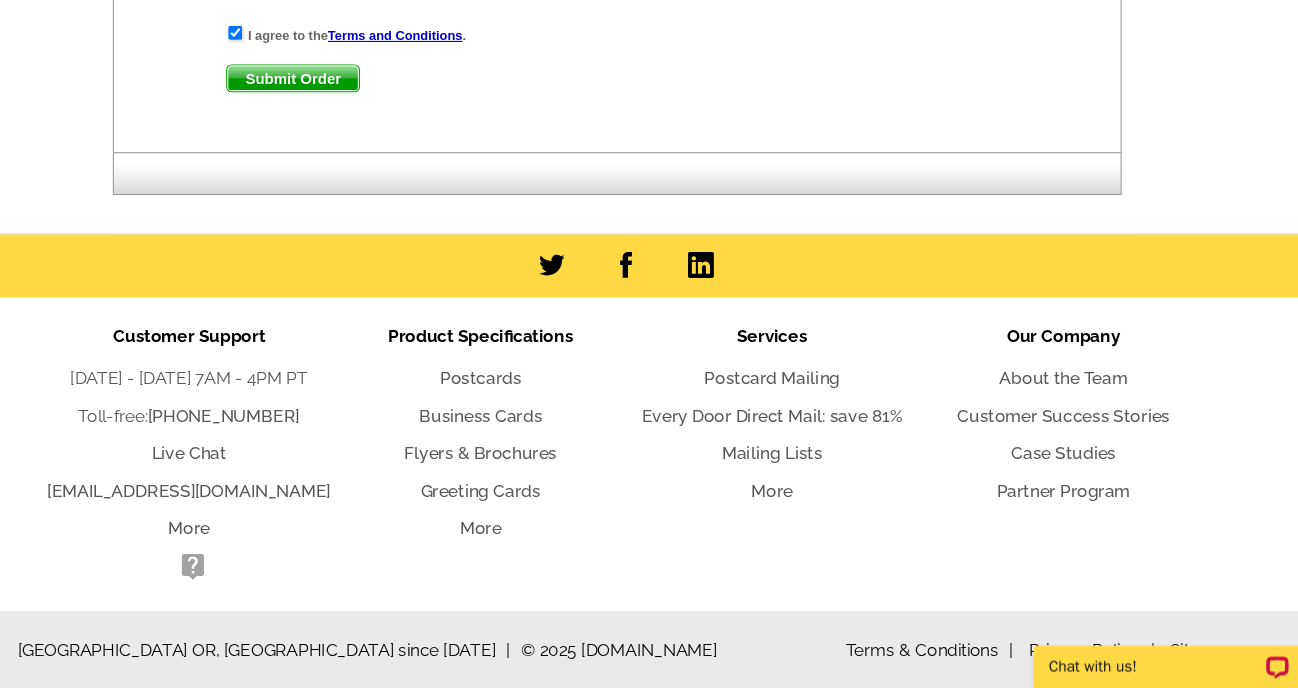 click on "Submit Order" at bounding box center [337, 118] 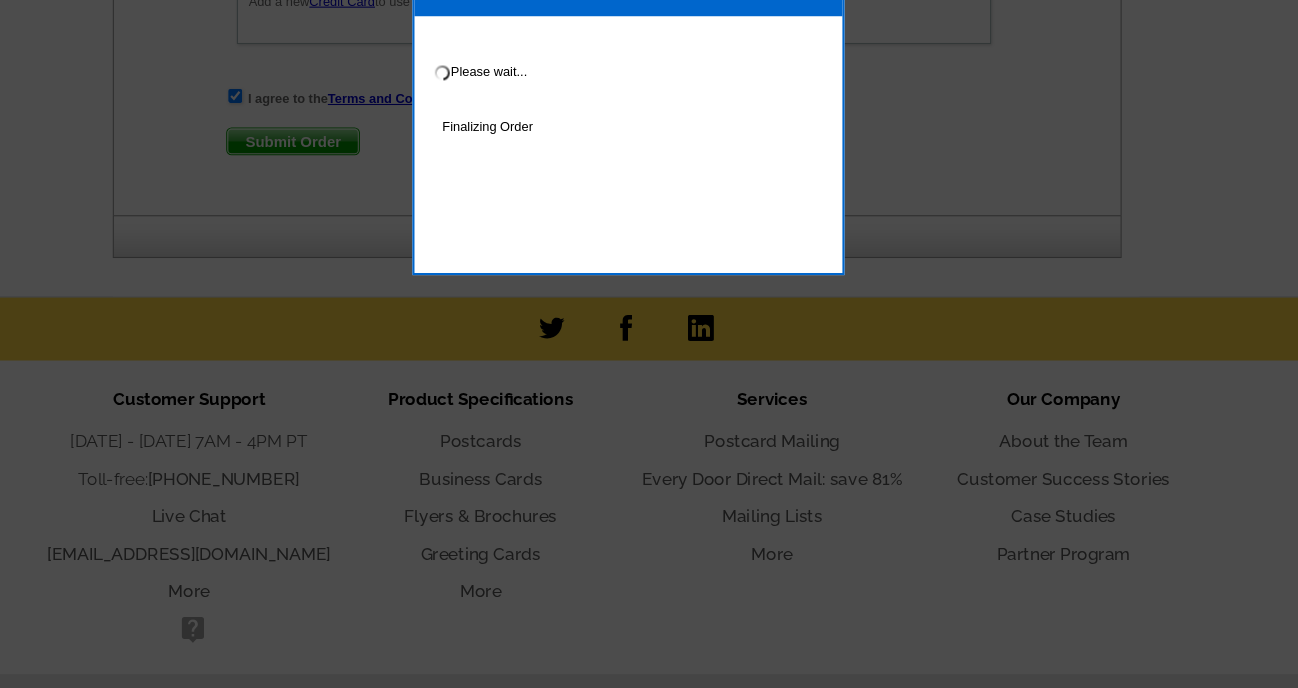 scroll, scrollTop: 1228, scrollLeft: 0, axis: vertical 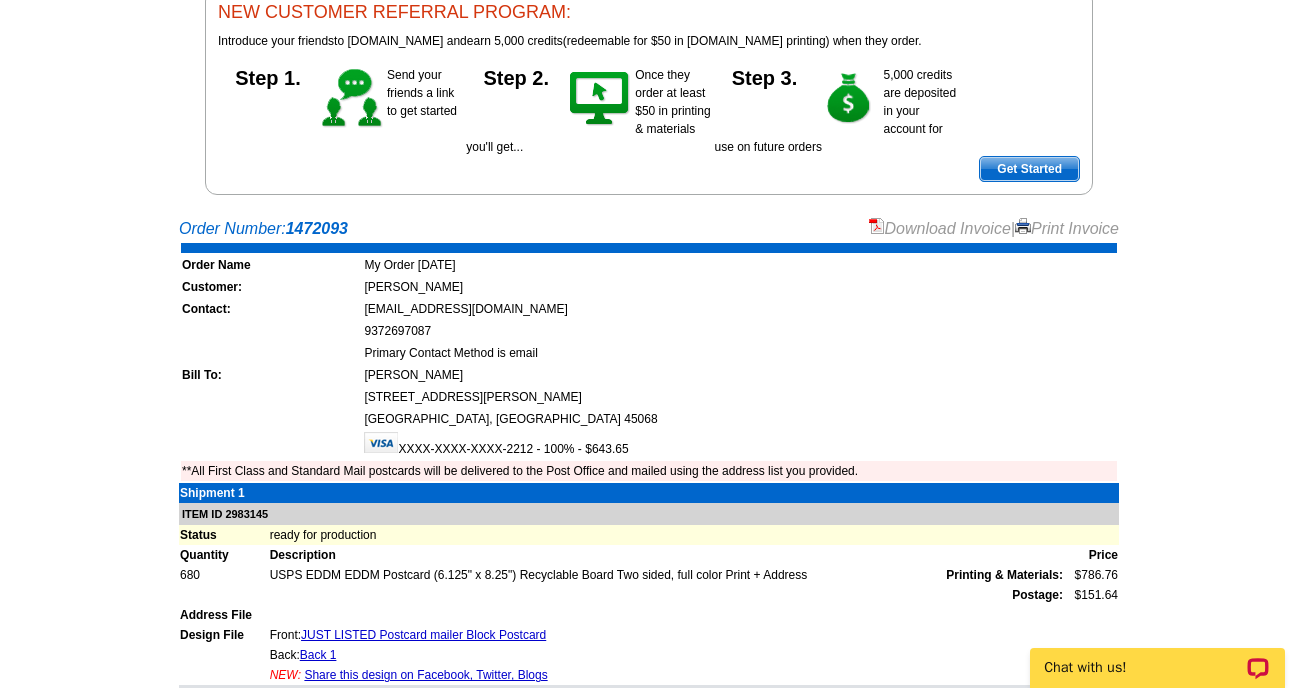 click on "1472093" at bounding box center (317, 228) 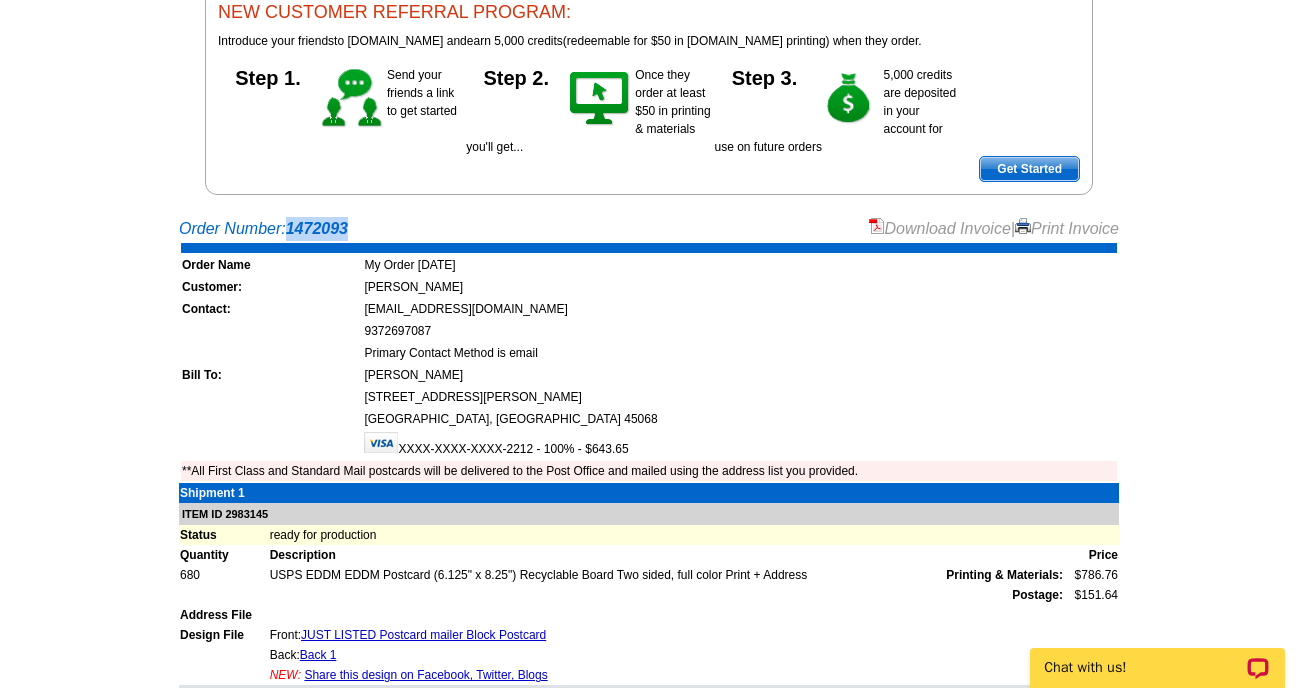 click on "1472093" at bounding box center [317, 228] 